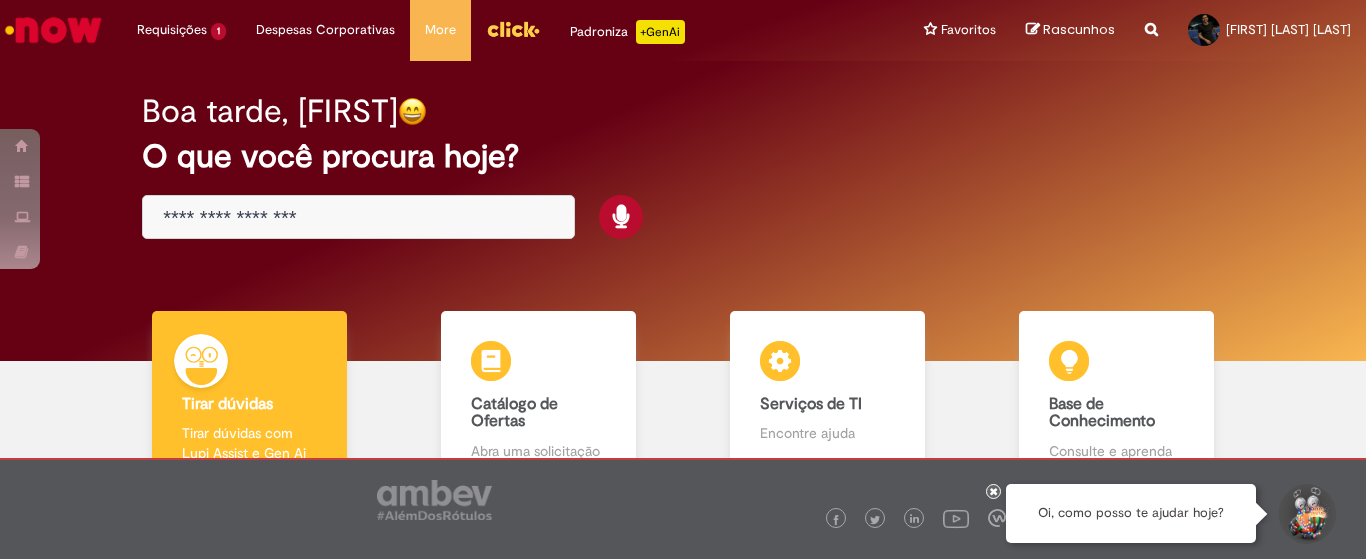 scroll, scrollTop: 0, scrollLeft: 0, axis: both 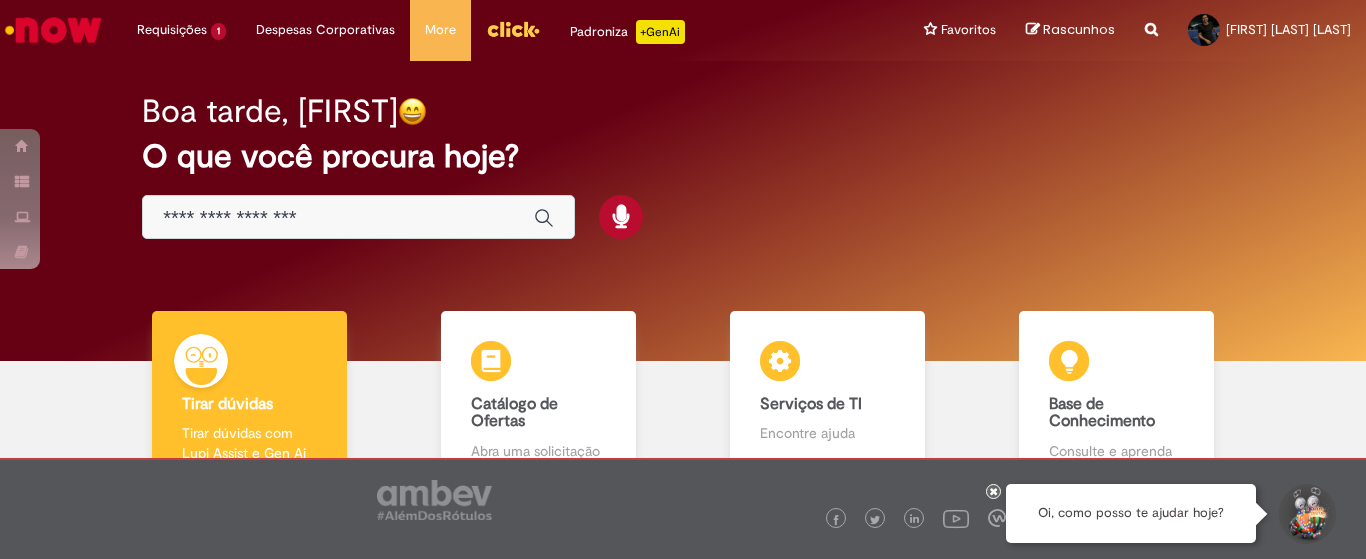 click at bounding box center (338, 218) 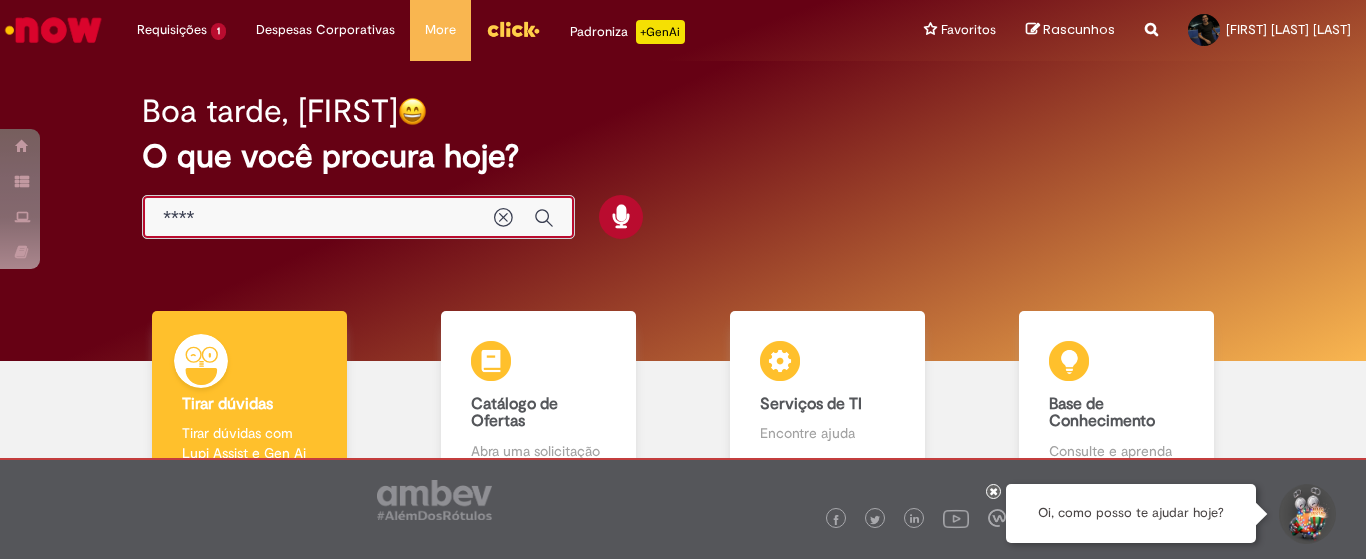 type on "*****" 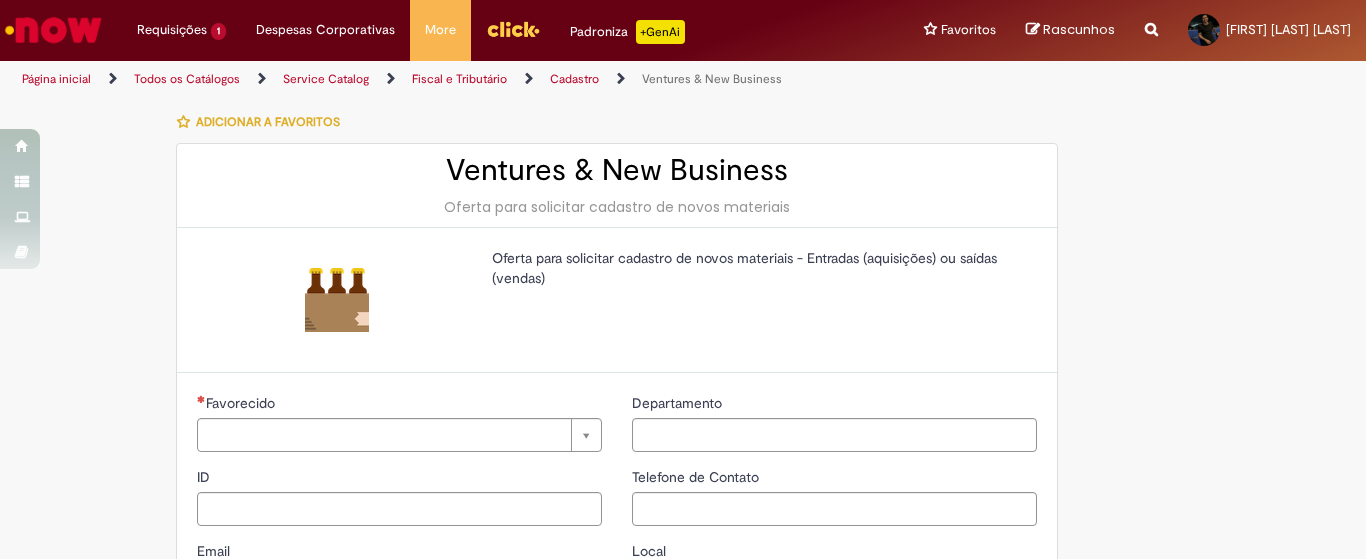 type on "********" 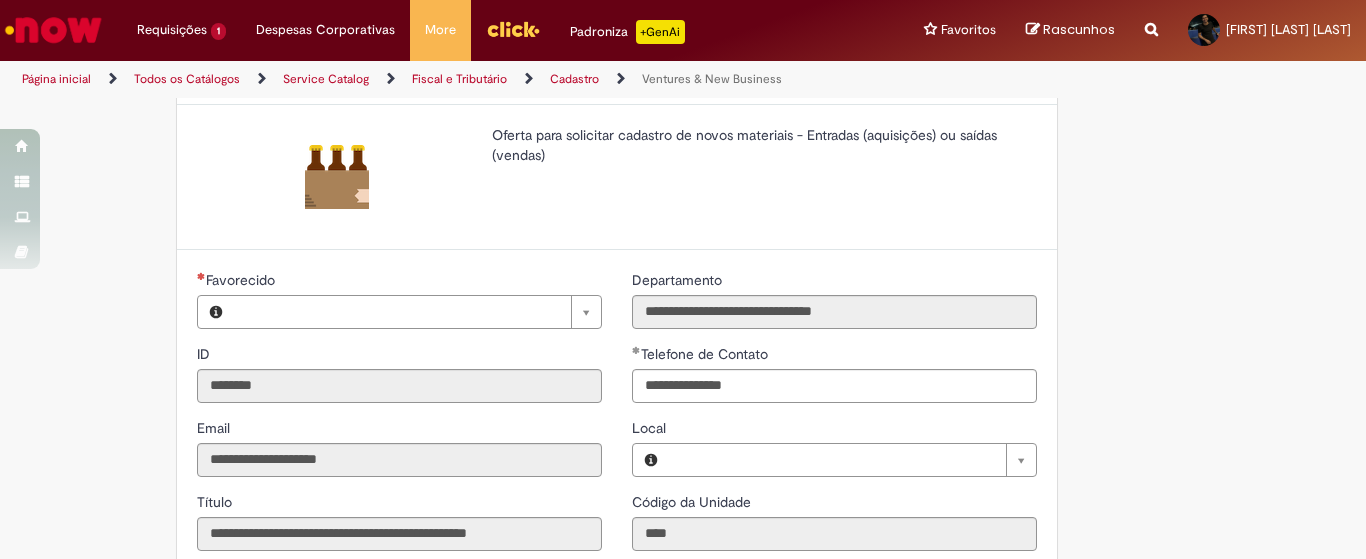 type on "**********" 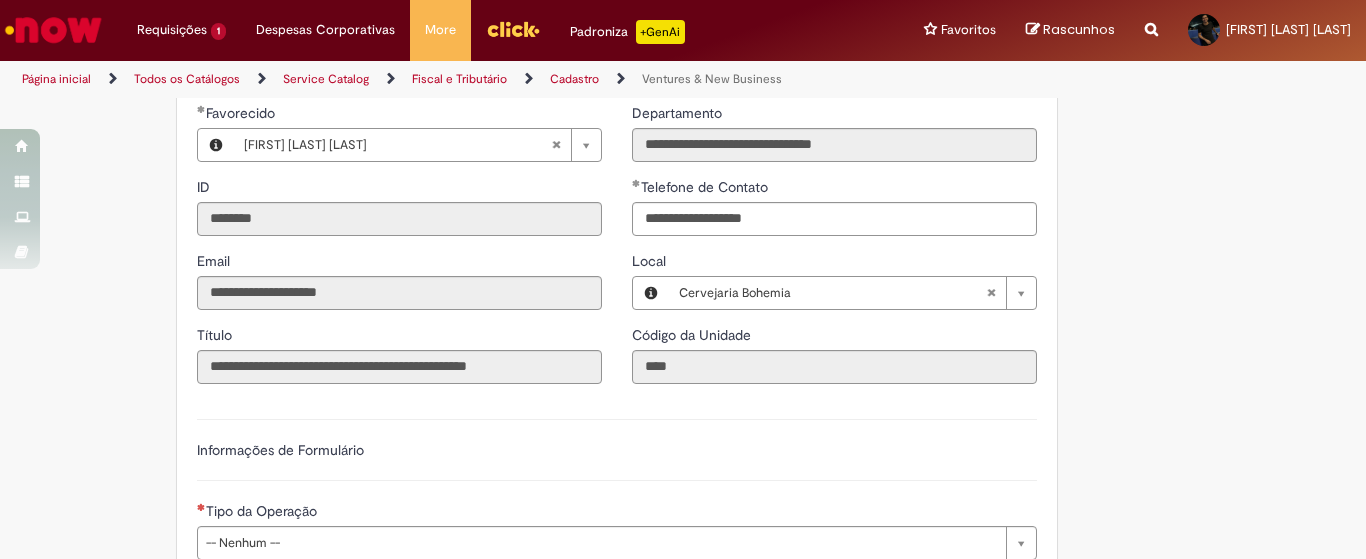 scroll, scrollTop: 540, scrollLeft: 0, axis: vertical 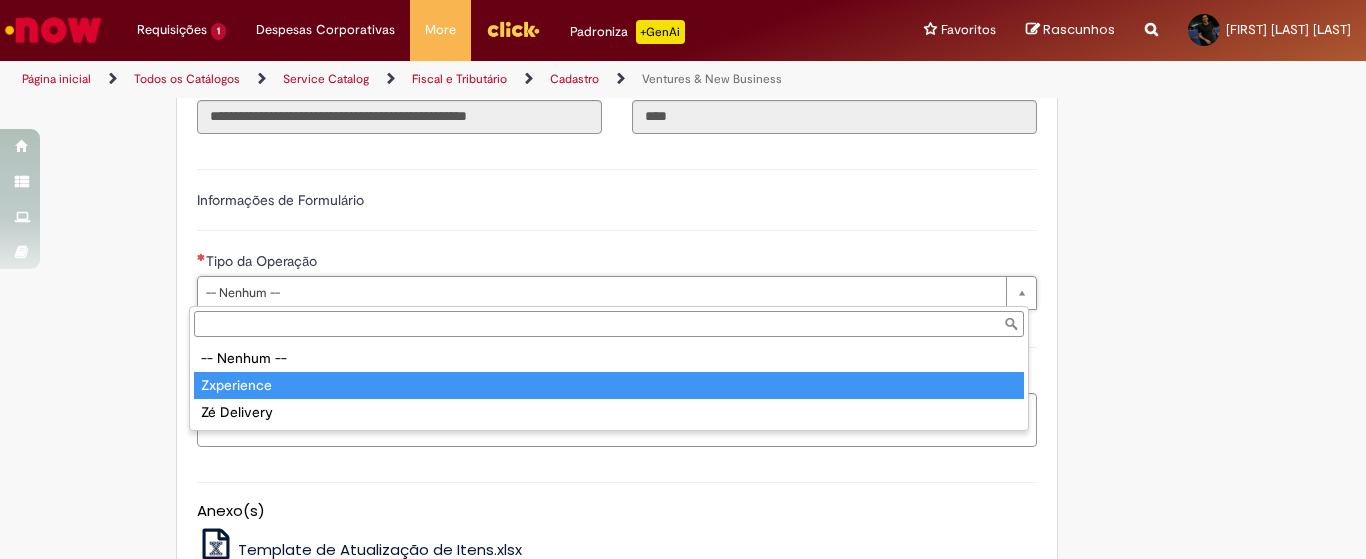 type on "**********" 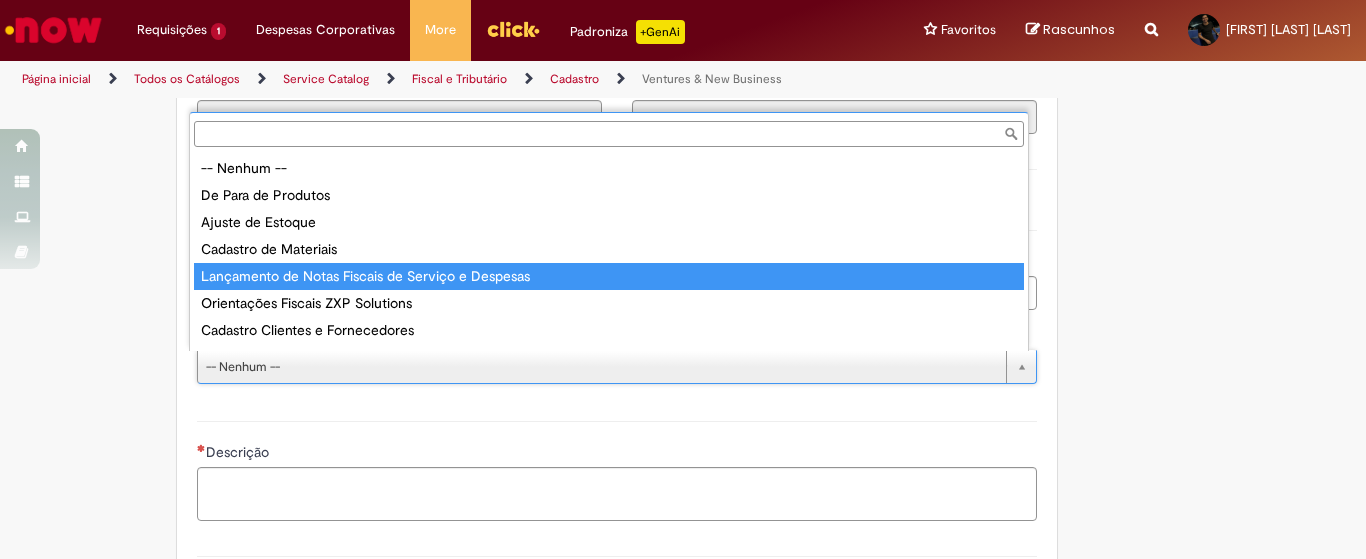 type on "**********" 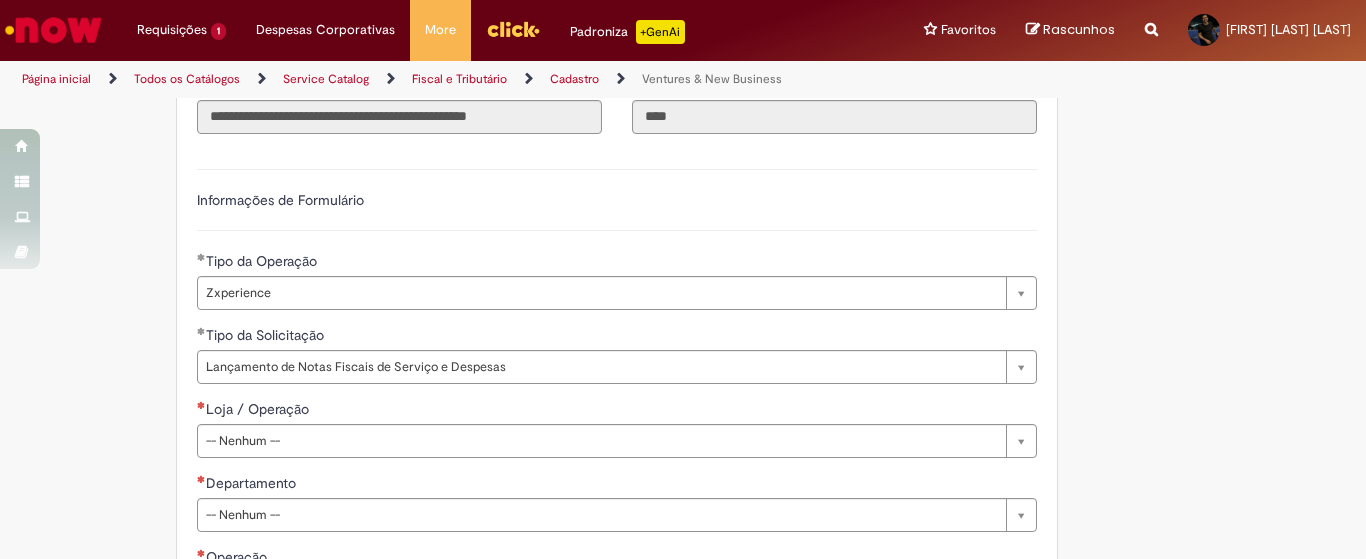 click on "**********" at bounding box center (585, 609) 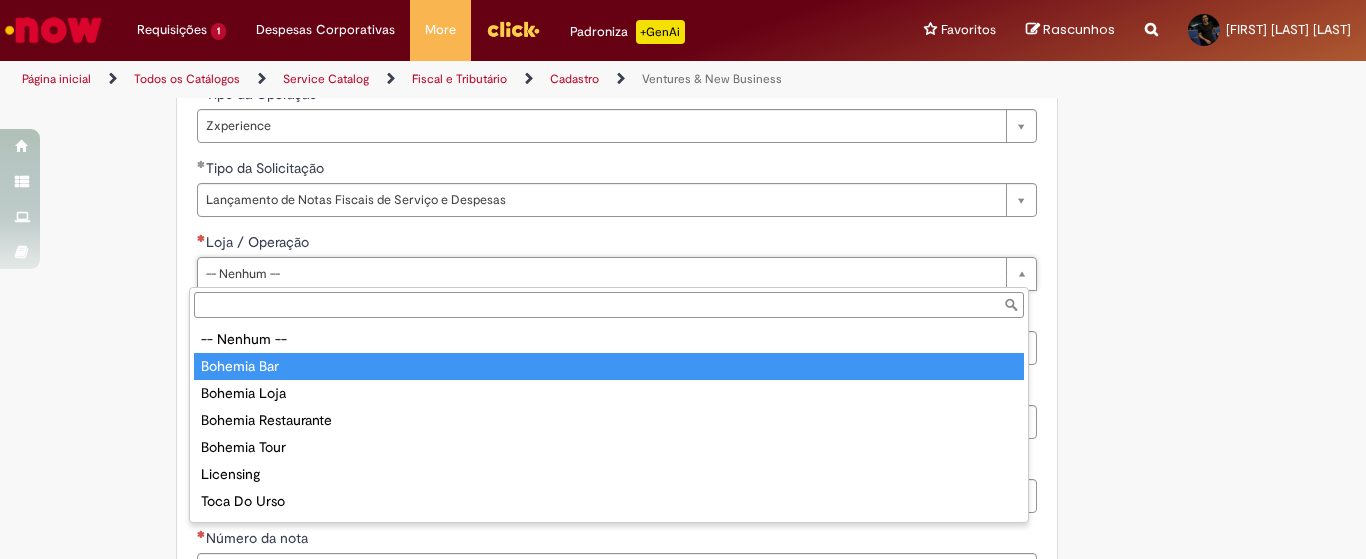 type on "**********" 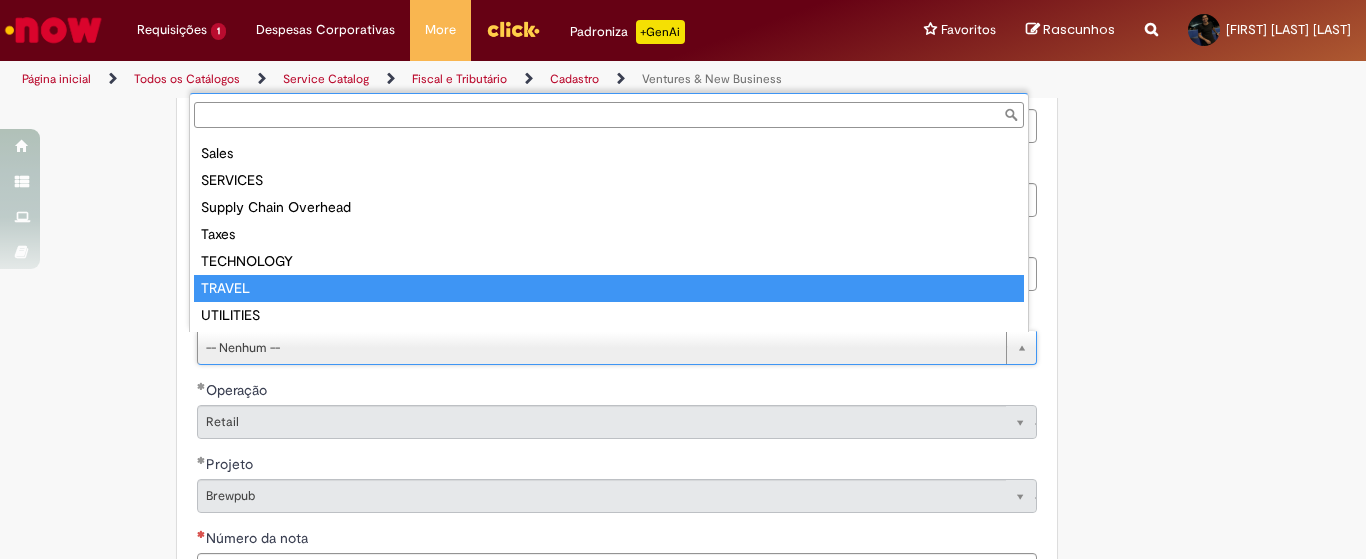 scroll, scrollTop: 348, scrollLeft: 0, axis: vertical 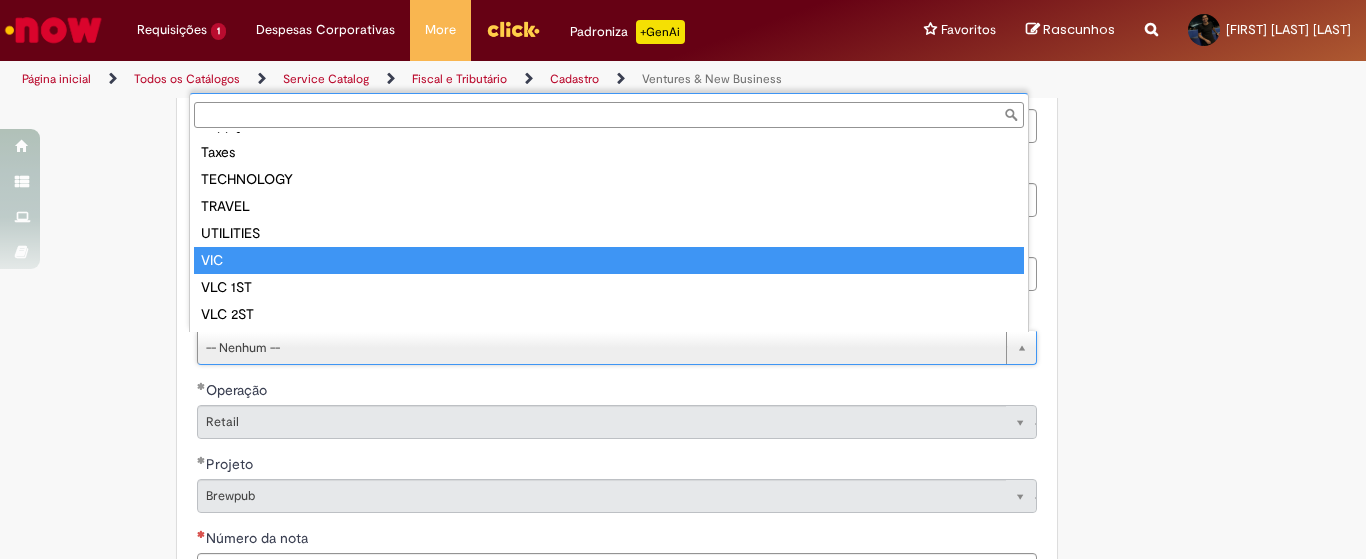 type on "***" 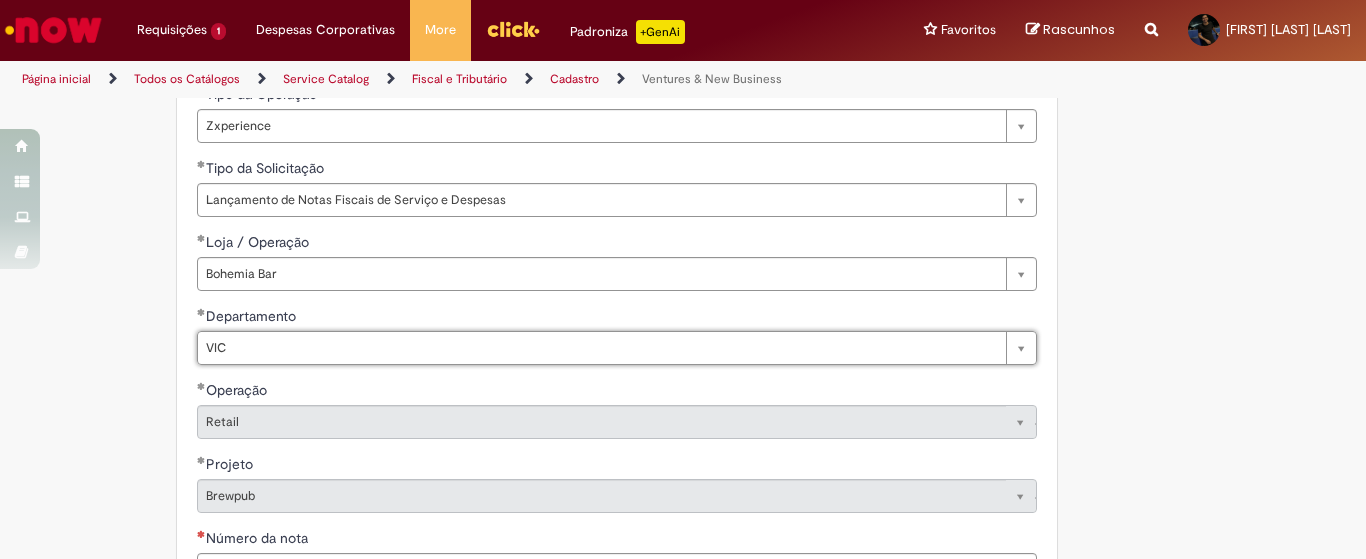 click on "**********" at bounding box center (585, 442) 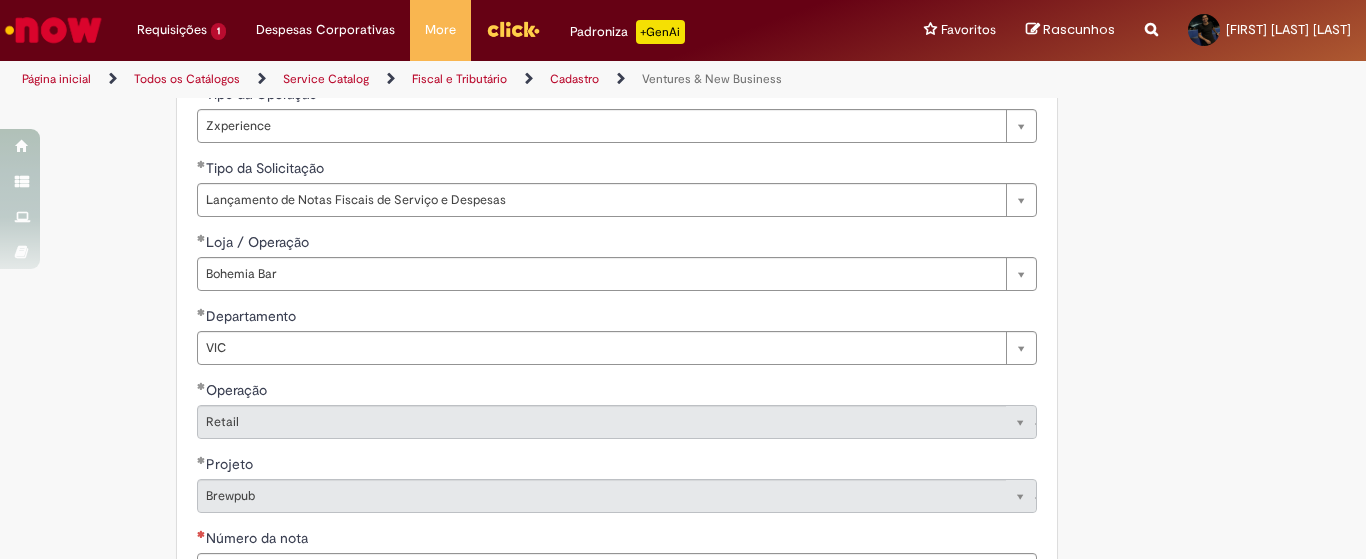 scroll, scrollTop: 957, scrollLeft: 0, axis: vertical 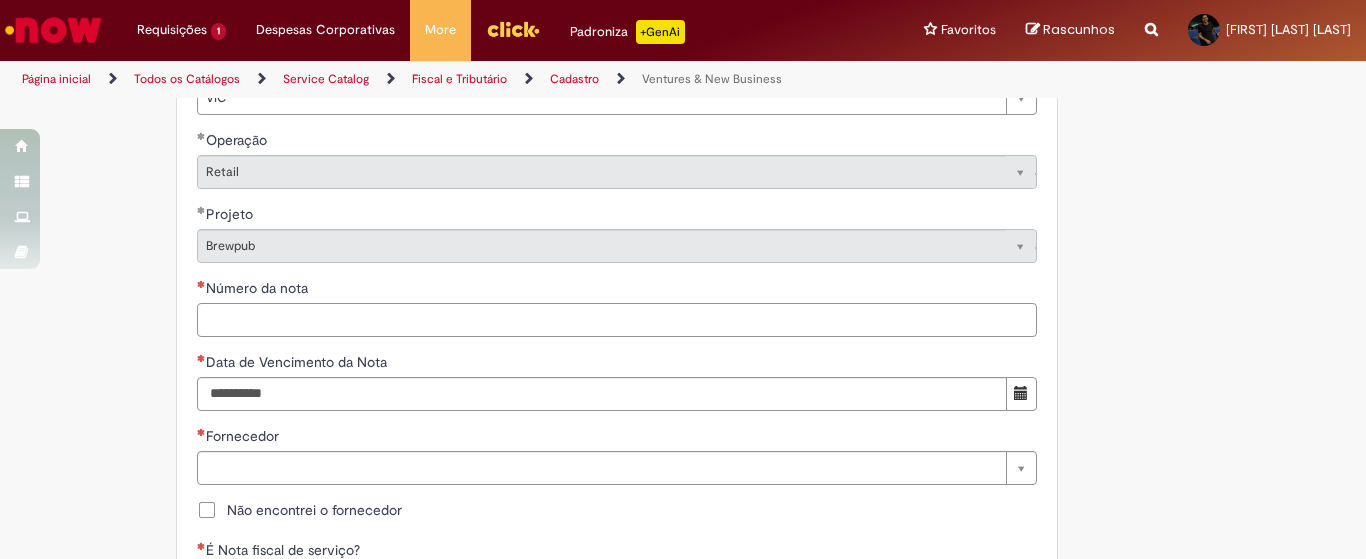 click on "Número da nota" at bounding box center [617, 320] 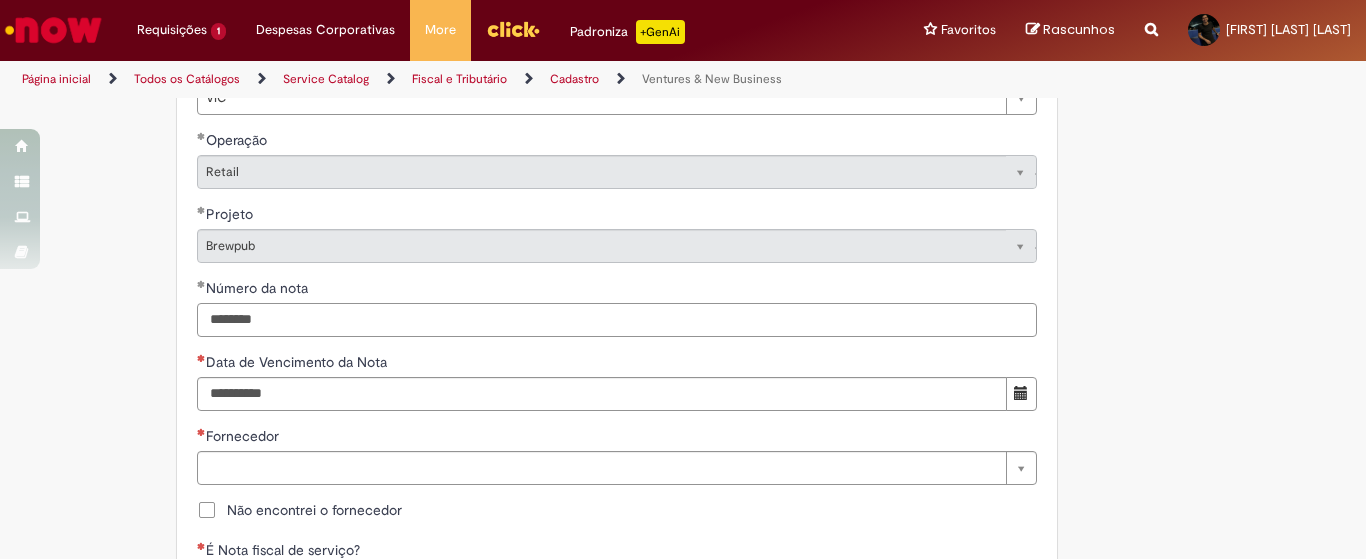 type on "********" 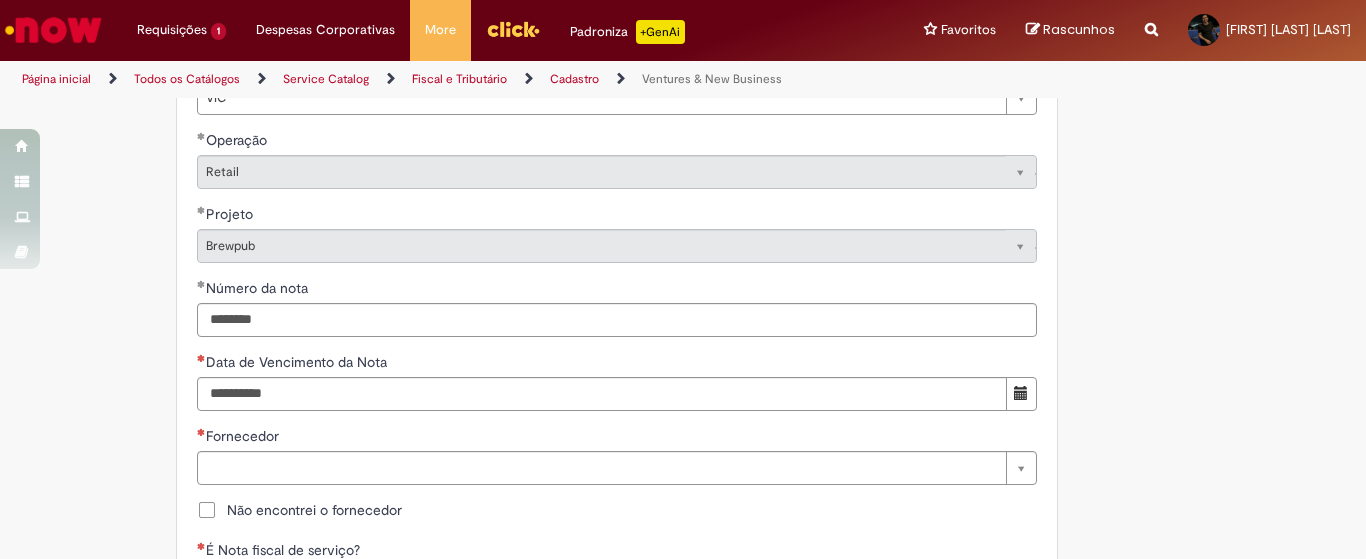 click on "Não encontrei o fornecedor" at bounding box center [314, 510] 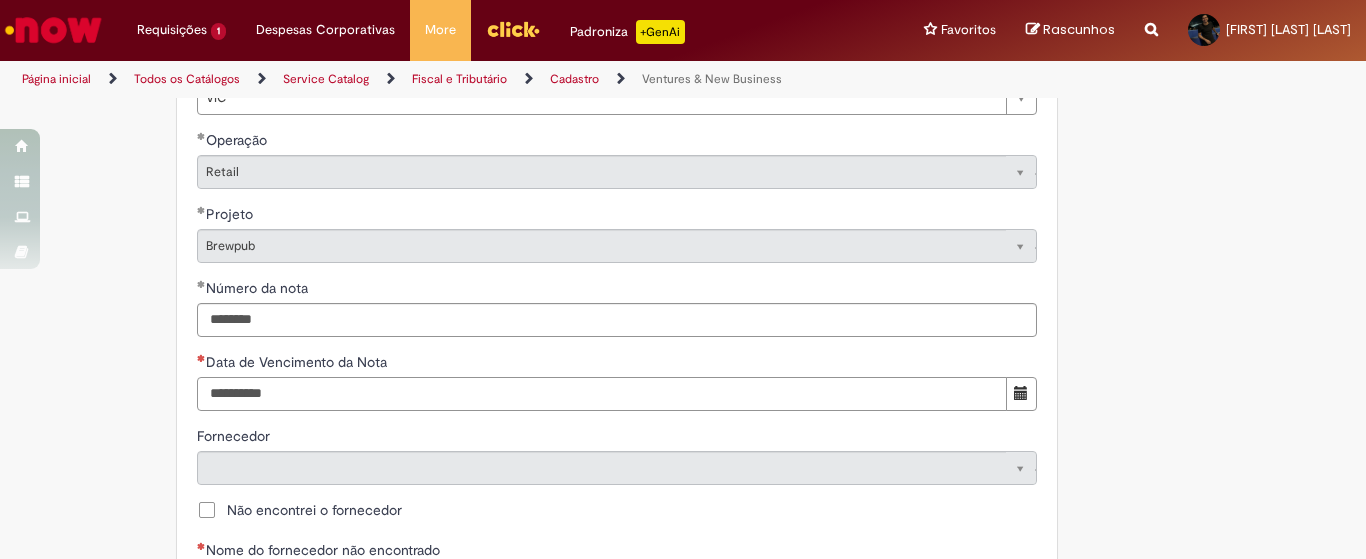 click on "Data de Vencimento da Nota" at bounding box center [602, 394] 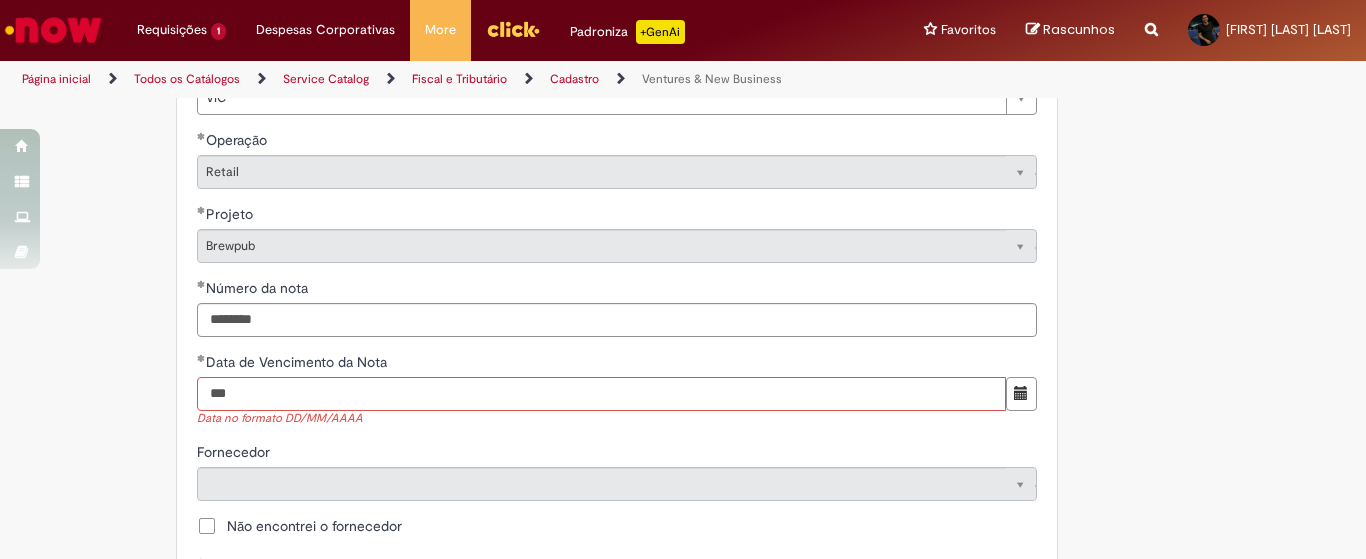 click on "***" at bounding box center [601, 394] 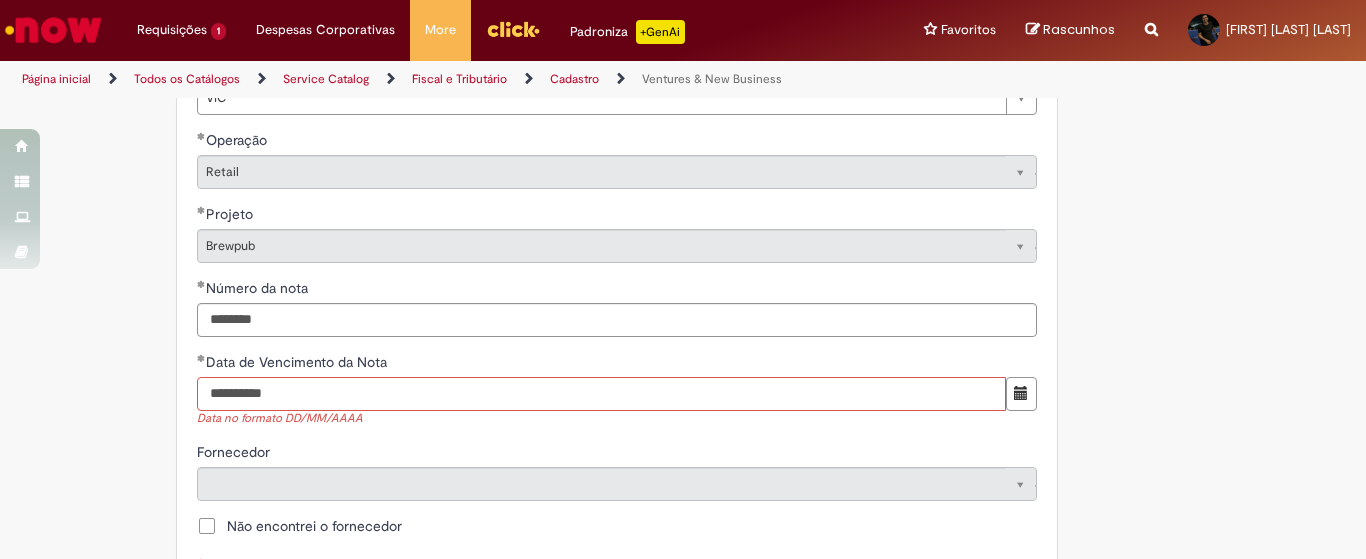 type on "**********" 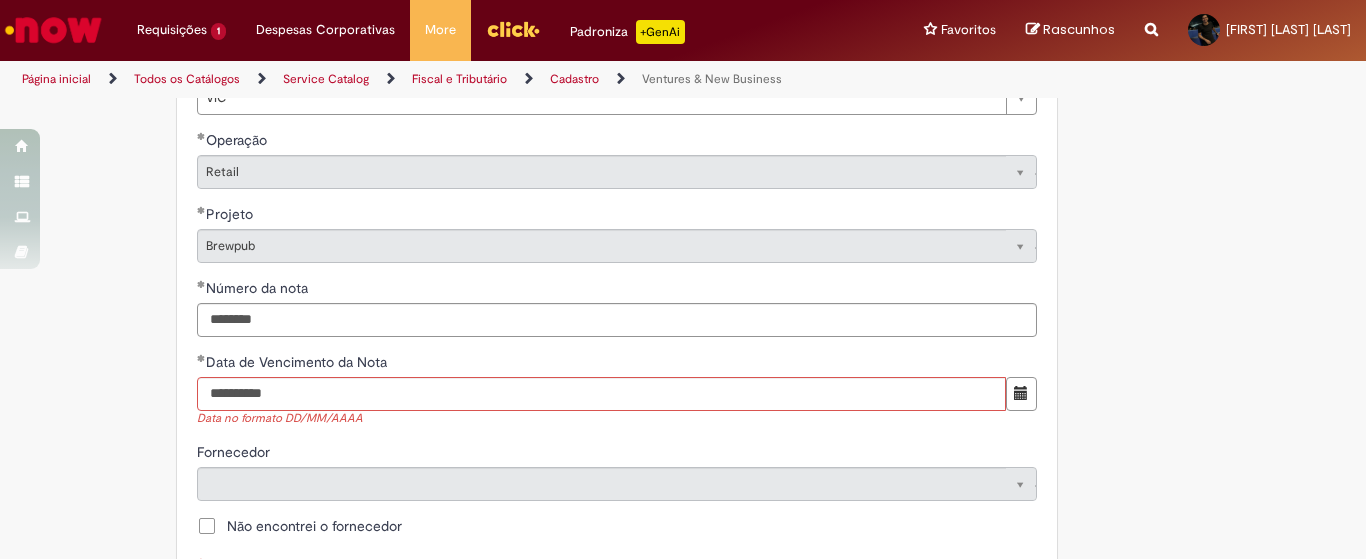 click on "**********" at bounding box center (585, 237) 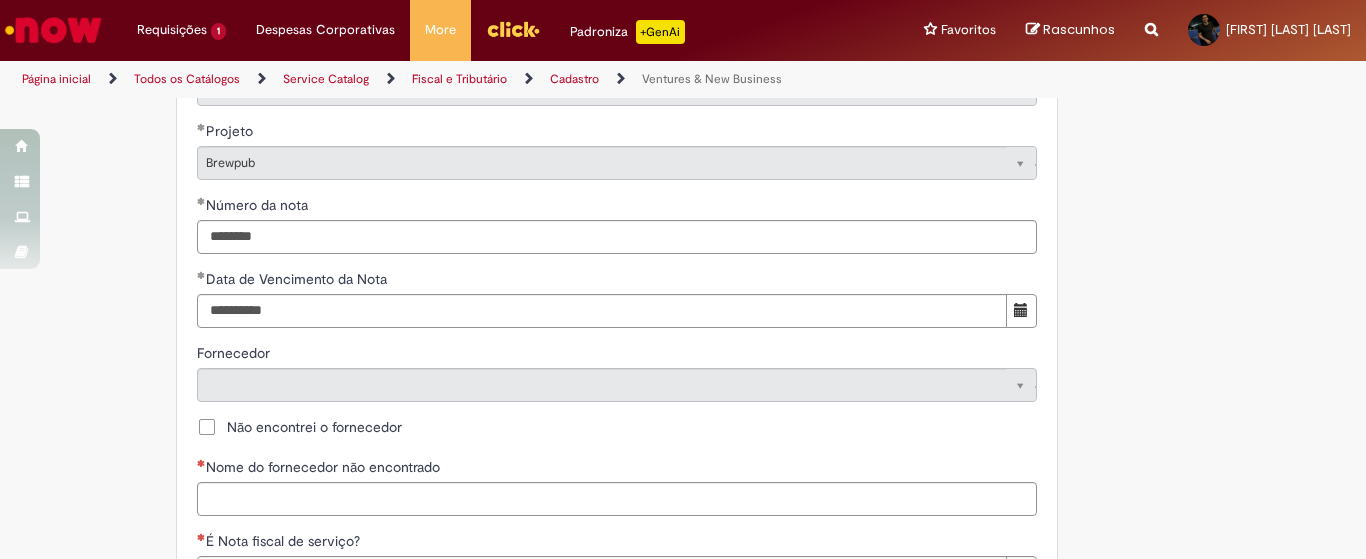 scroll, scrollTop: 1123, scrollLeft: 0, axis: vertical 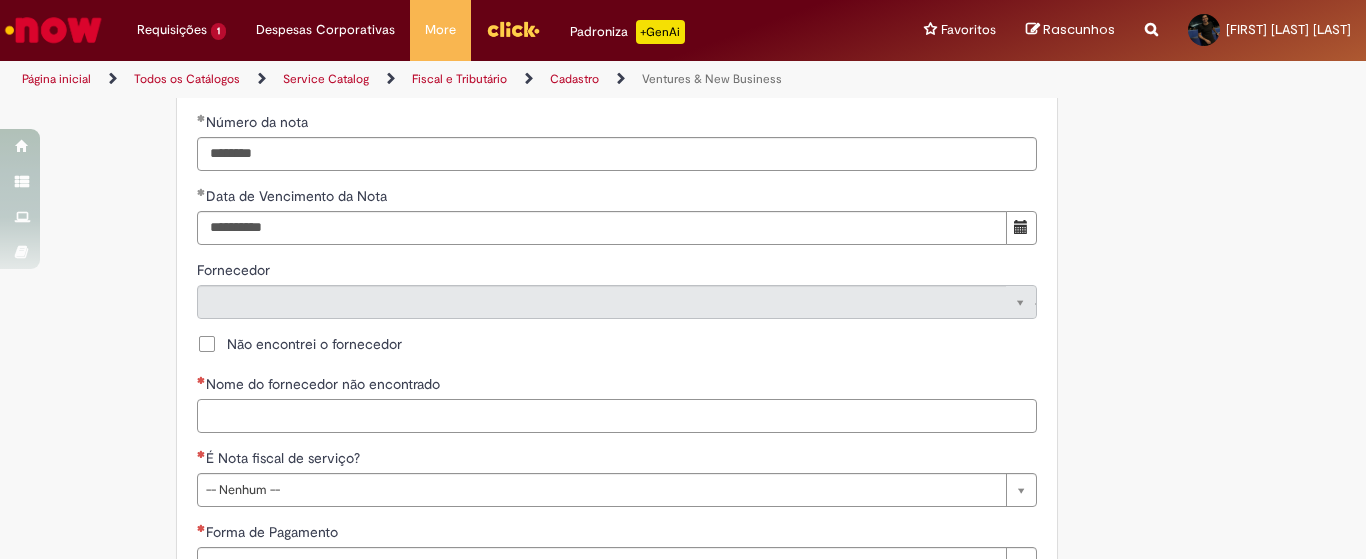 click on "Nome do fornecedor não encontrado" at bounding box center (617, 416) 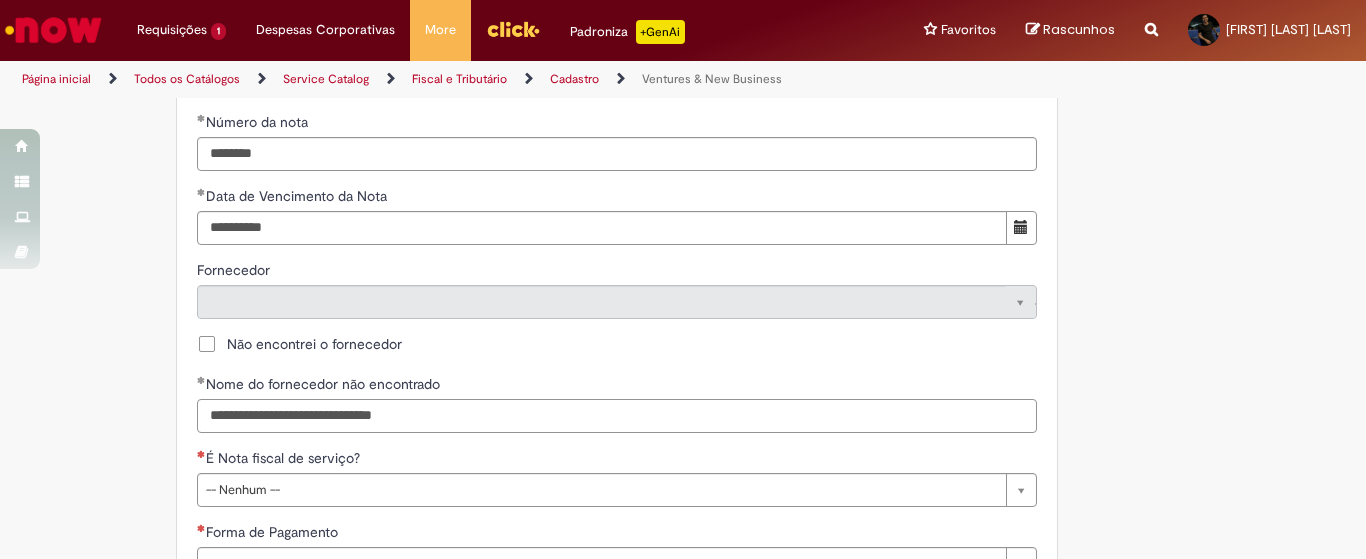 scroll, scrollTop: 1373, scrollLeft: 0, axis: vertical 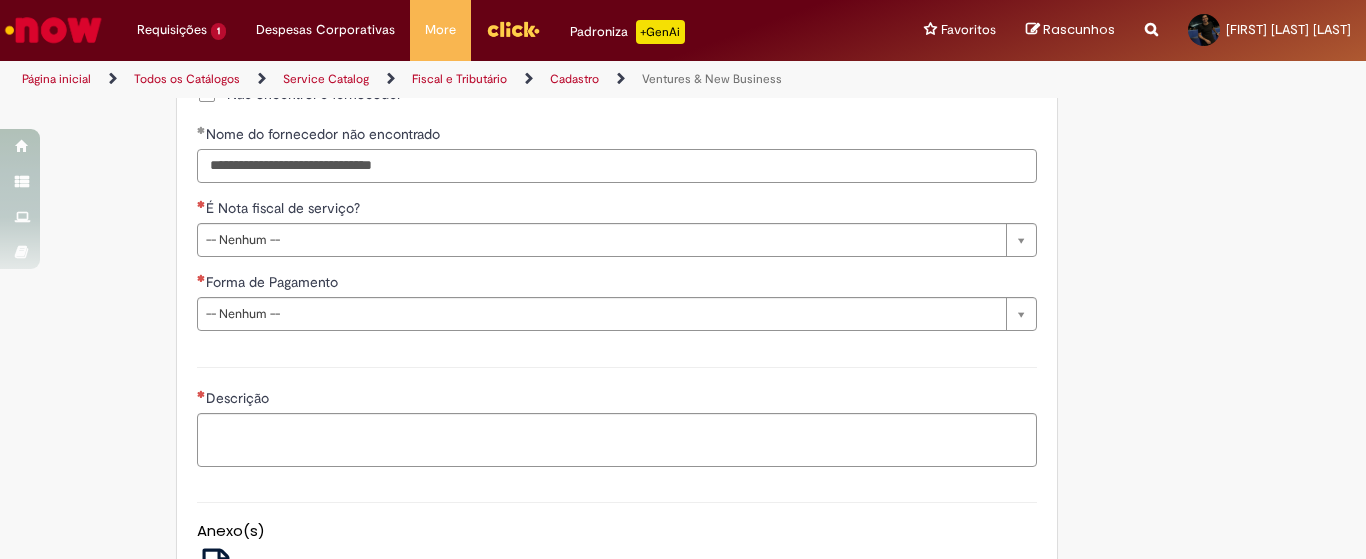 type on "**********" 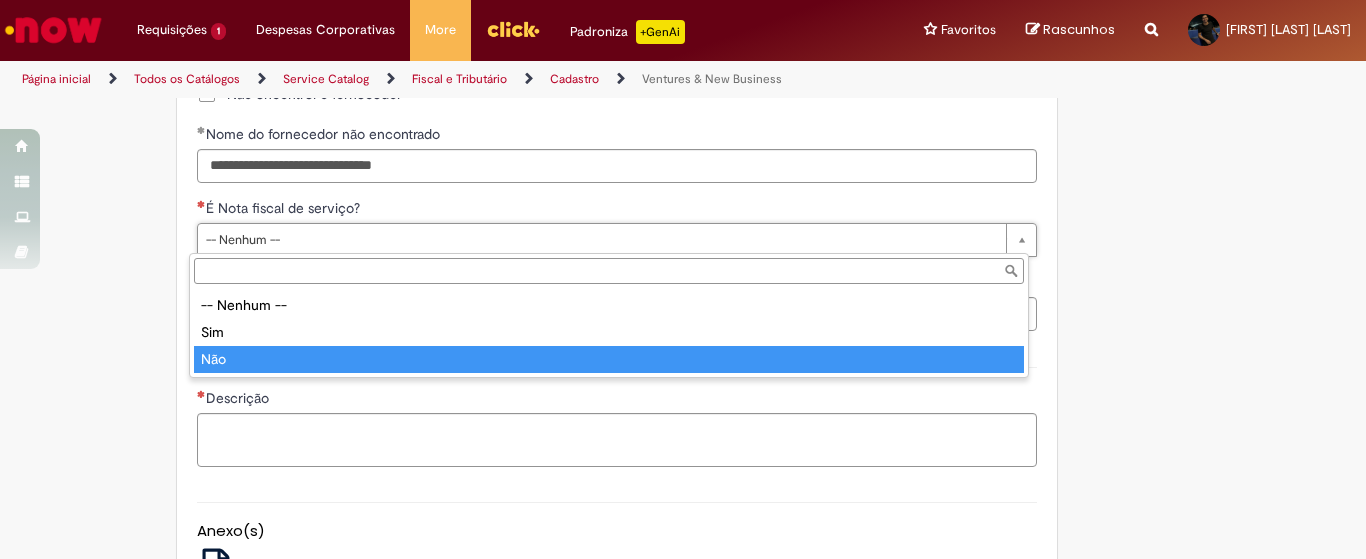 type on "***" 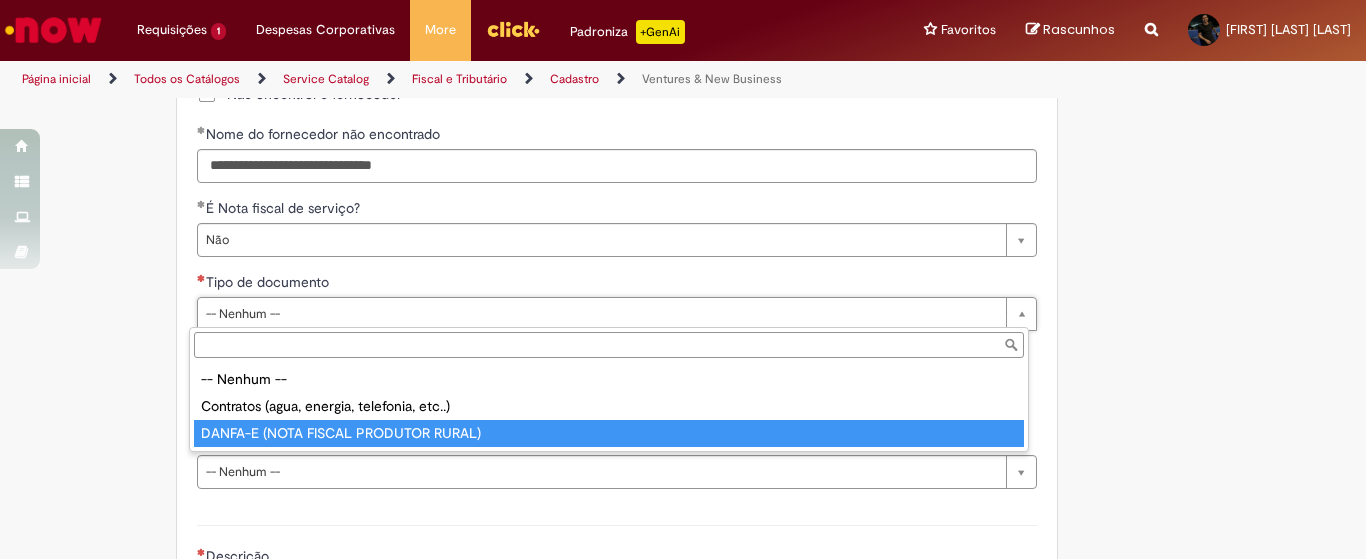 type on "**********" 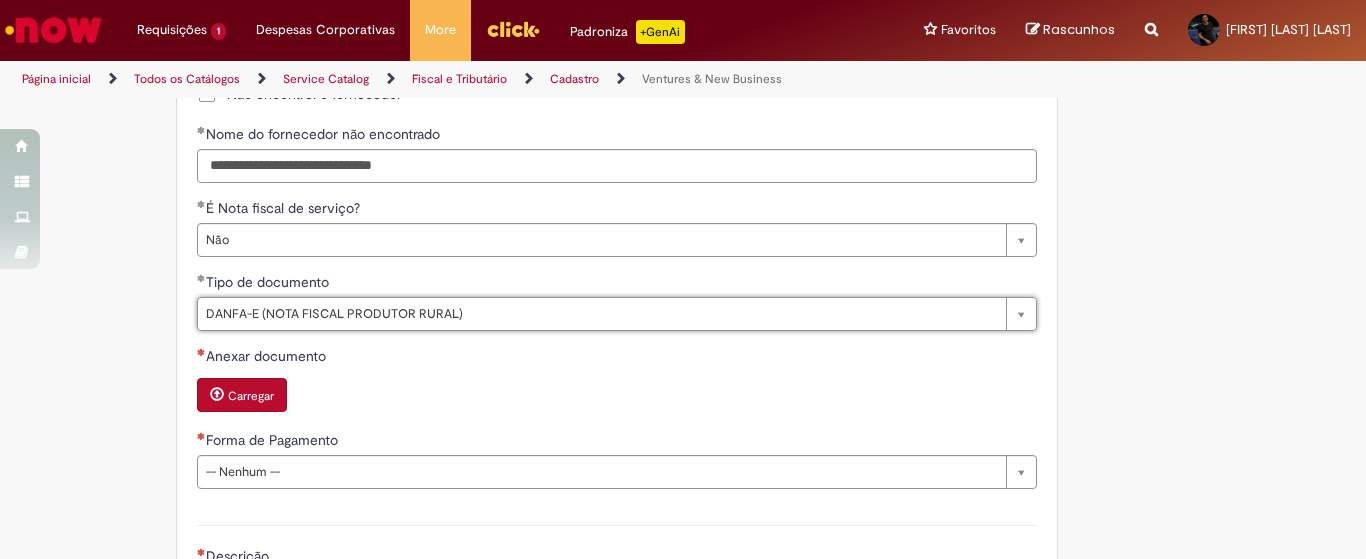 click on "Carregar" at bounding box center (251, 396) 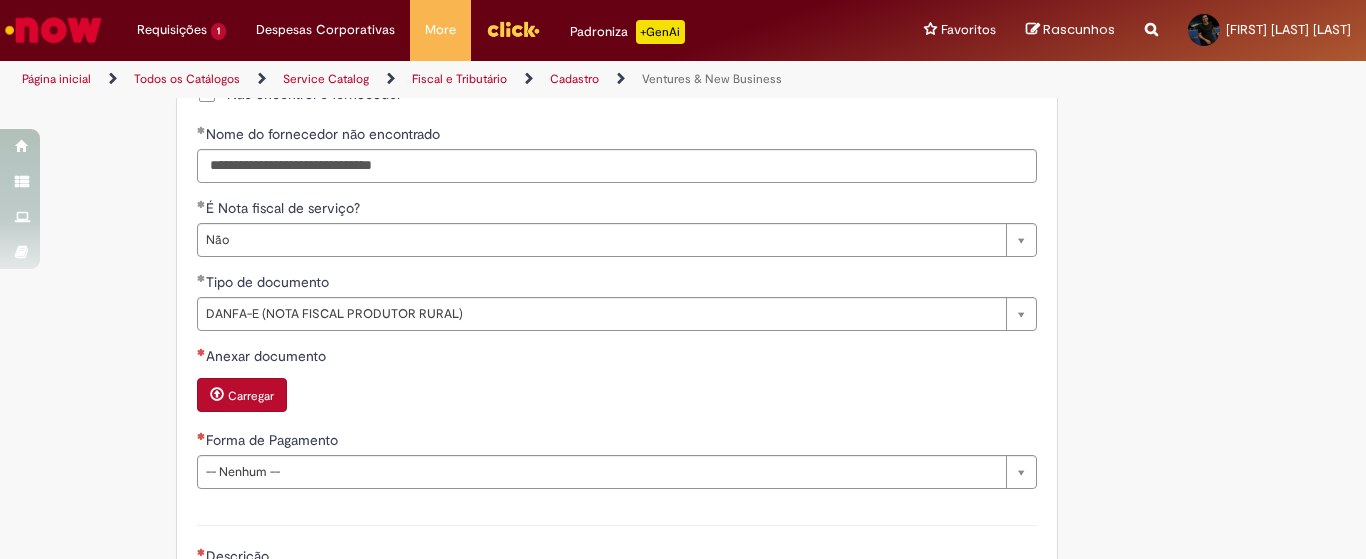 click on "Carregar" at bounding box center [251, 396] 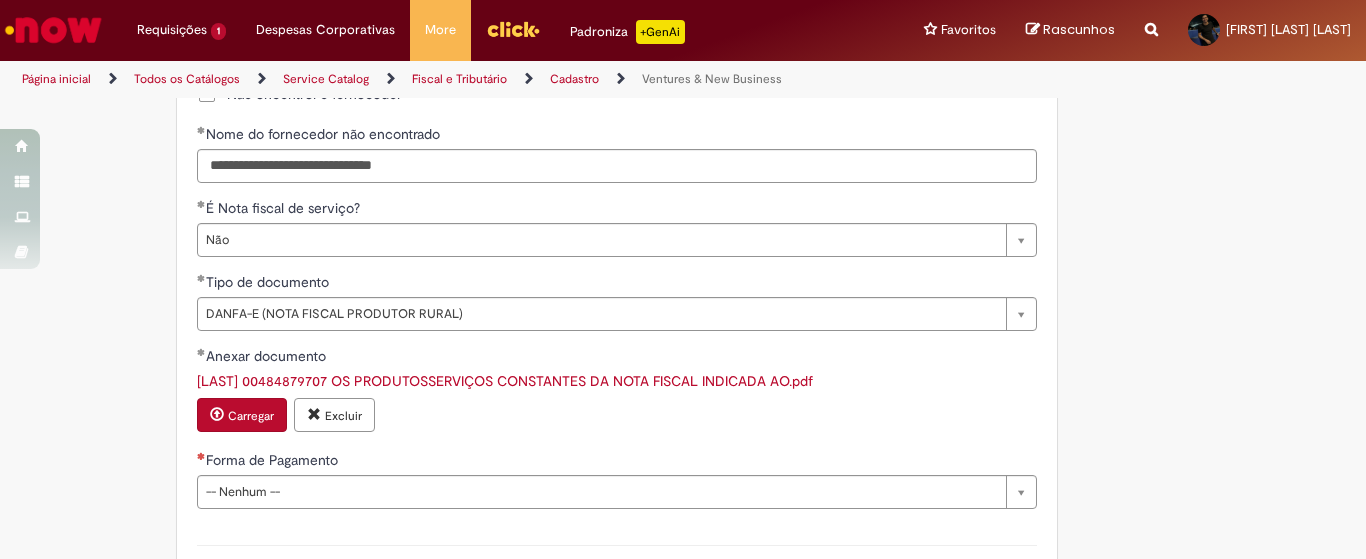 scroll, scrollTop: 1540, scrollLeft: 0, axis: vertical 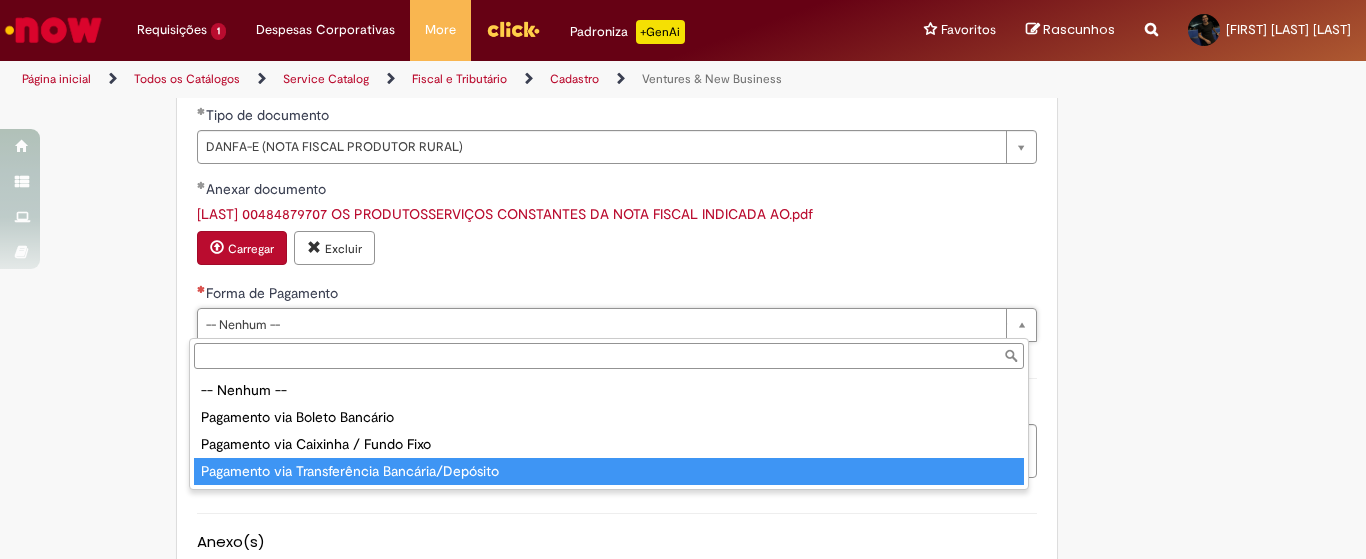 type on "**********" 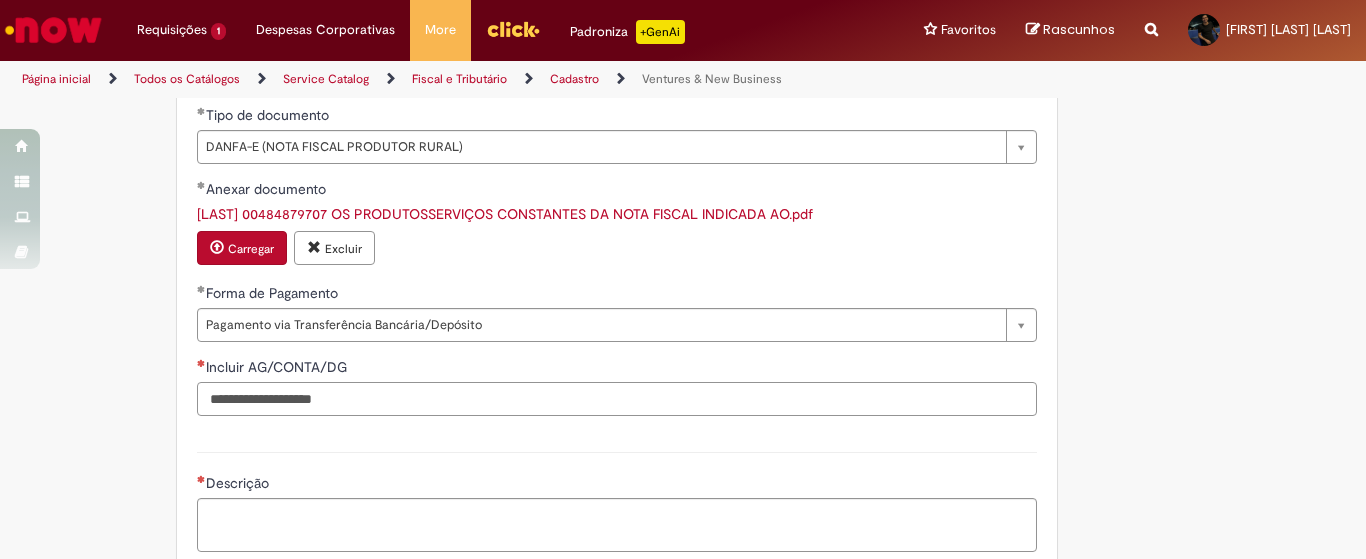 click on "Incluir AG/CONTA/DG" at bounding box center (617, 399) 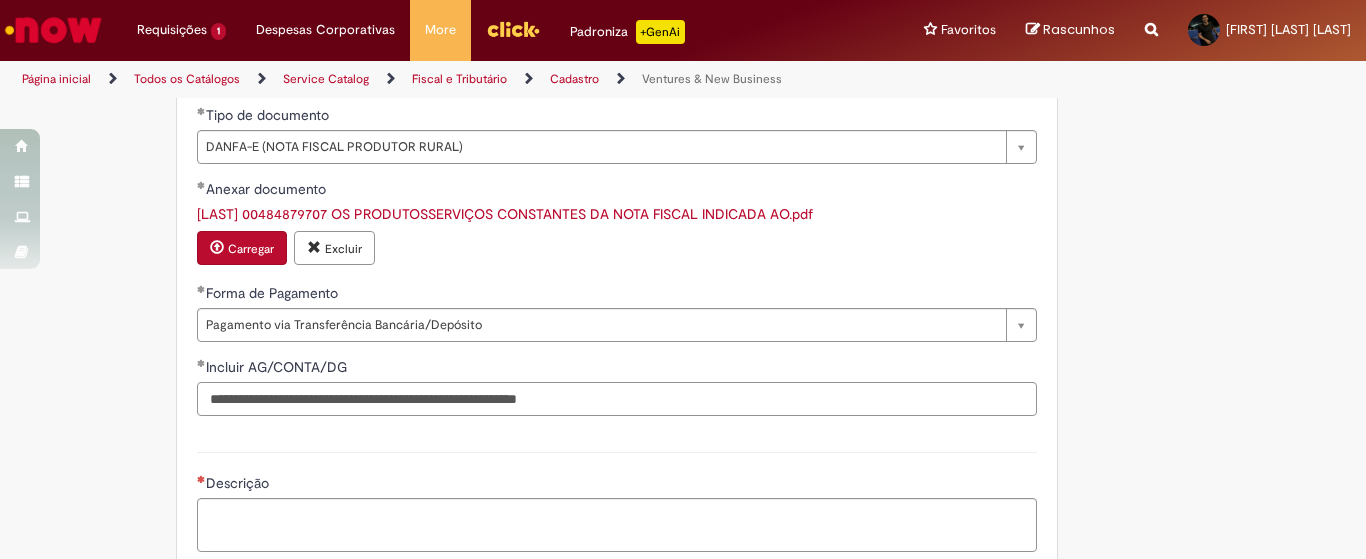 scroll, scrollTop: 1707, scrollLeft: 0, axis: vertical 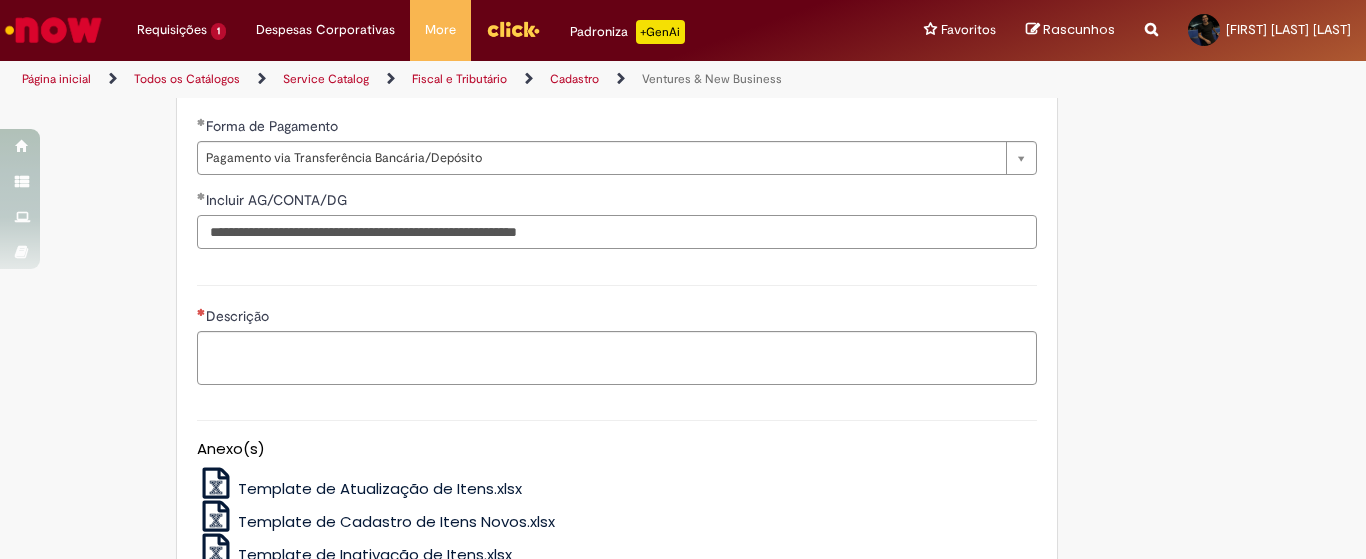 type on "**********" 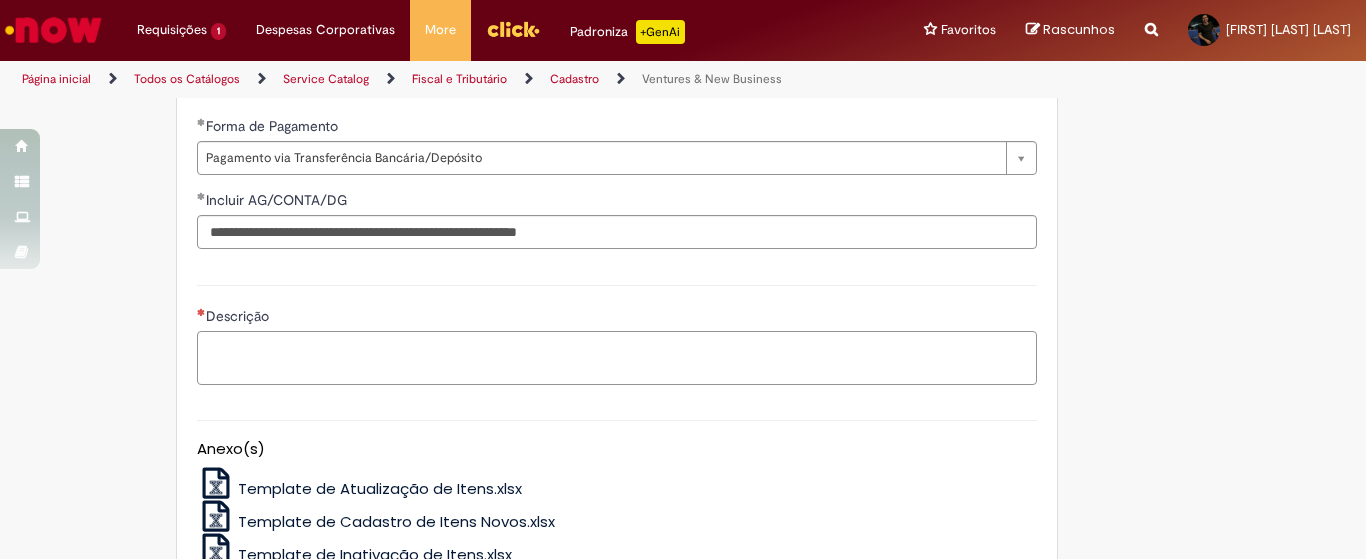 click on "Descrição" at bounding box center (617, 358) 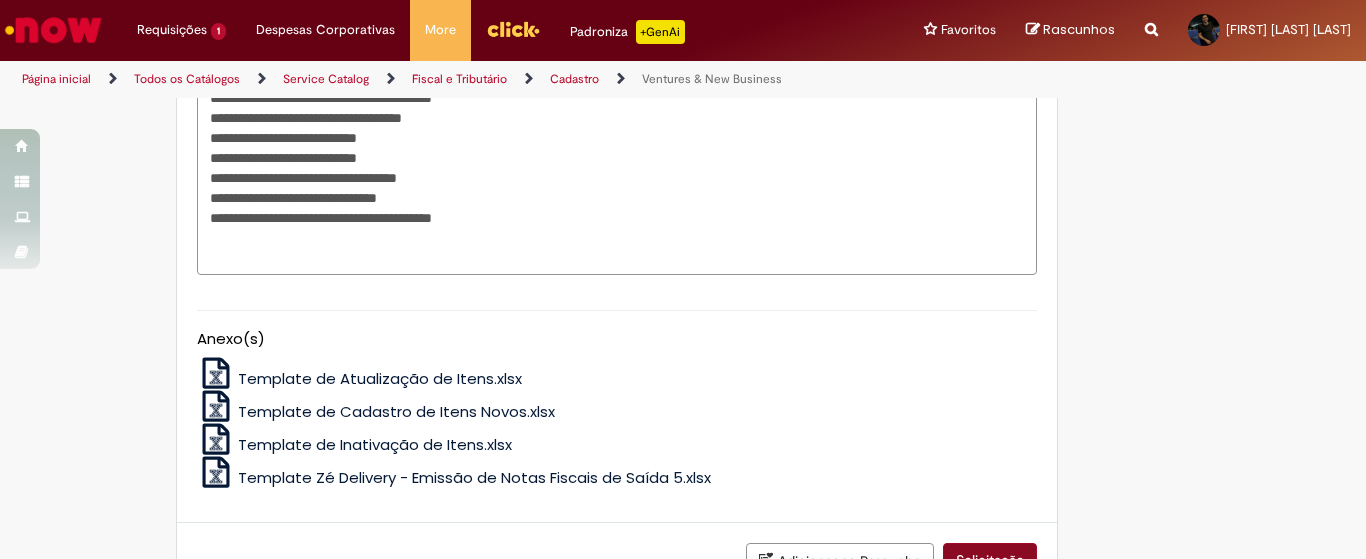 scroll, scrollTop: 2106, scrollLeft: 0, axis: vertical 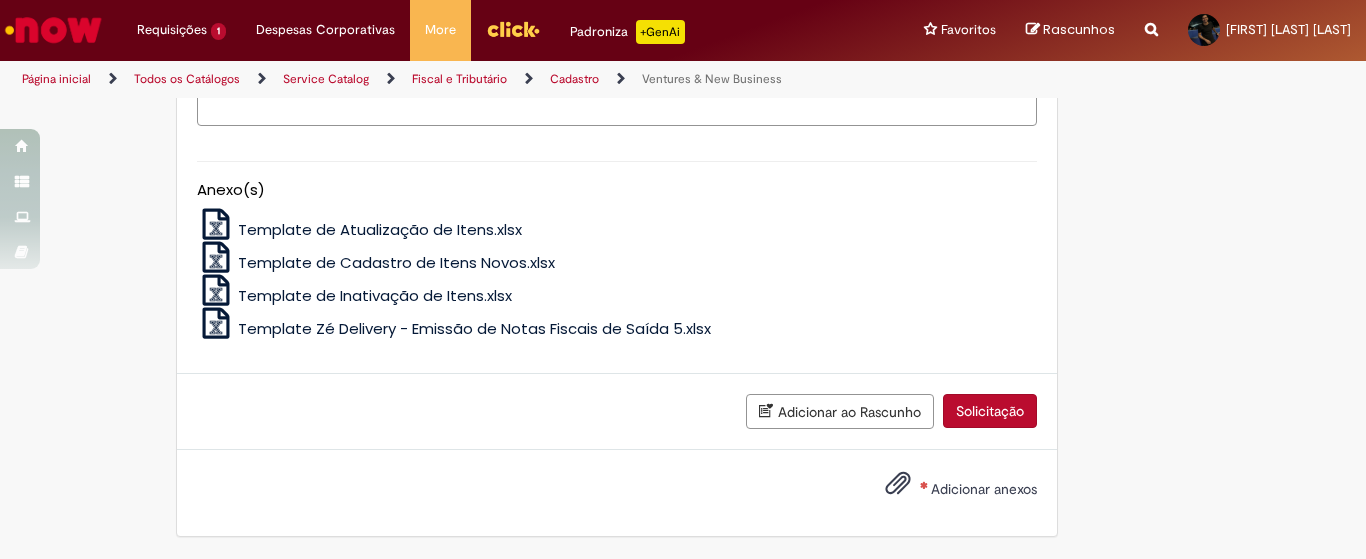 type on "**********" 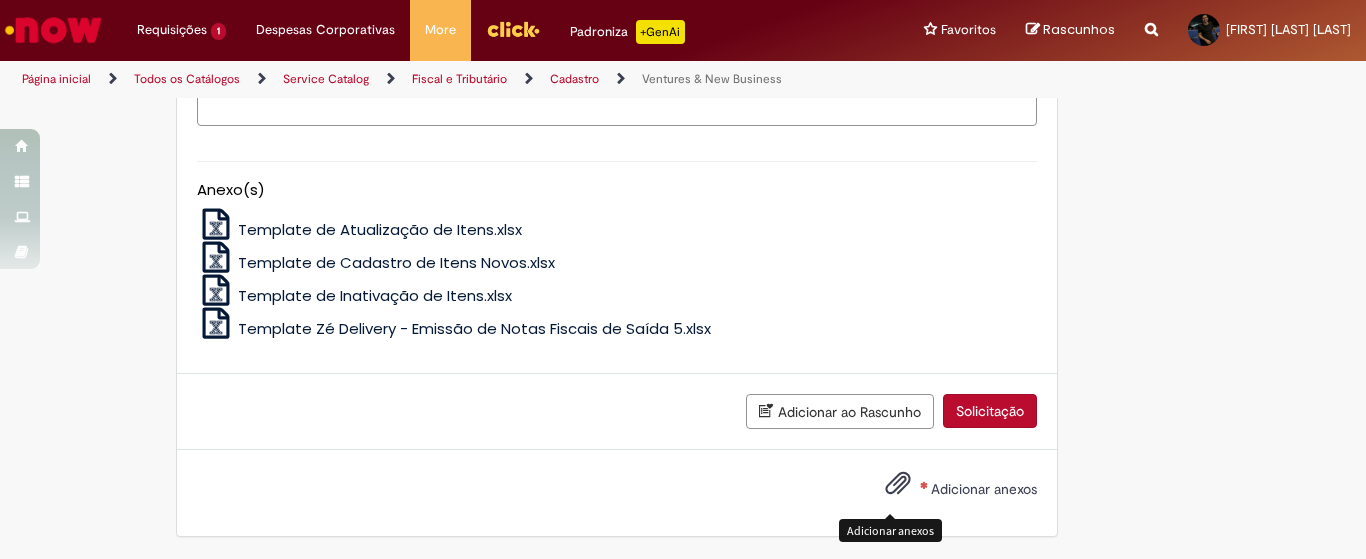 click on "Adicionar anexos" at bounding box center (898, 488) 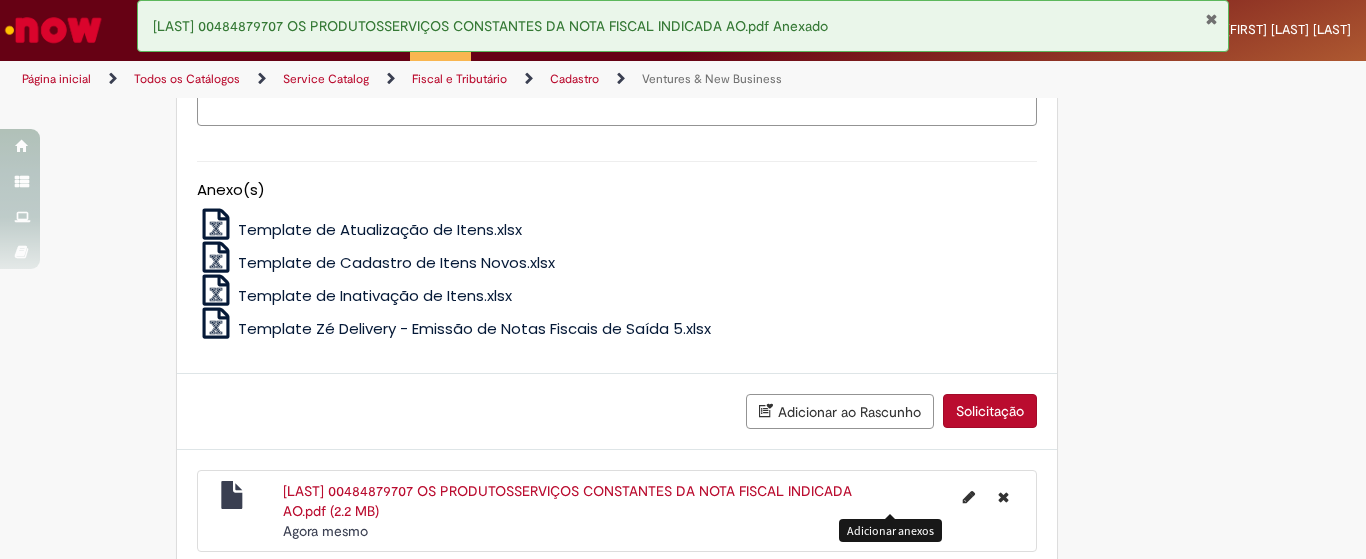 click on "Solicitação" at bounding box center (990, 411) 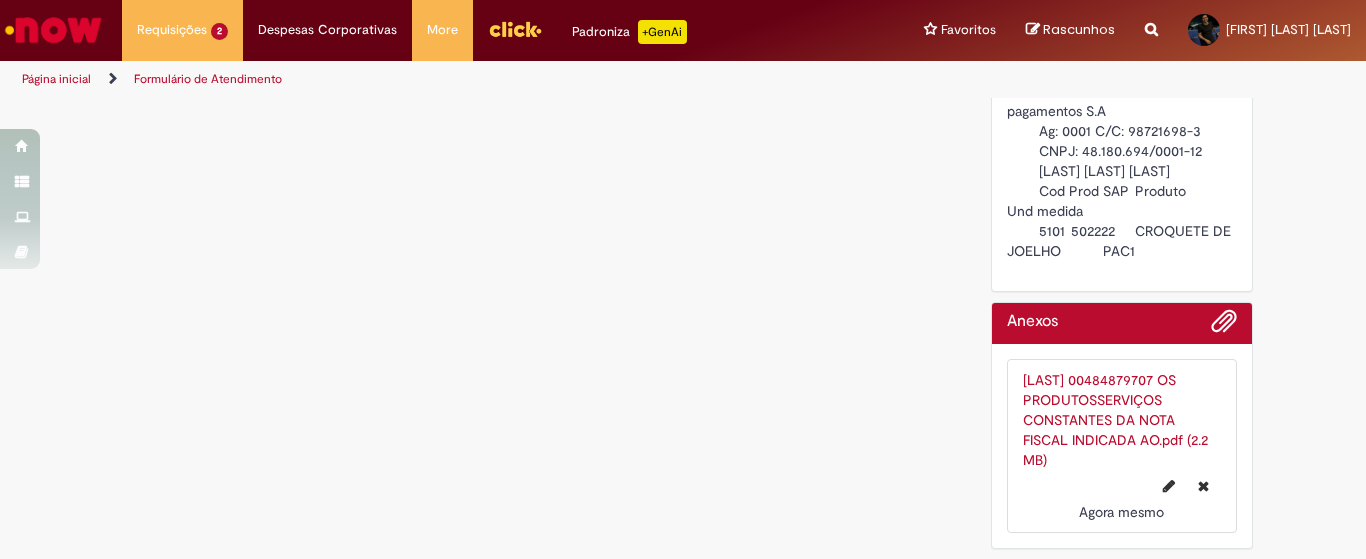 scroll, scrollTop: 0, scrollLeft: 0, axis: both 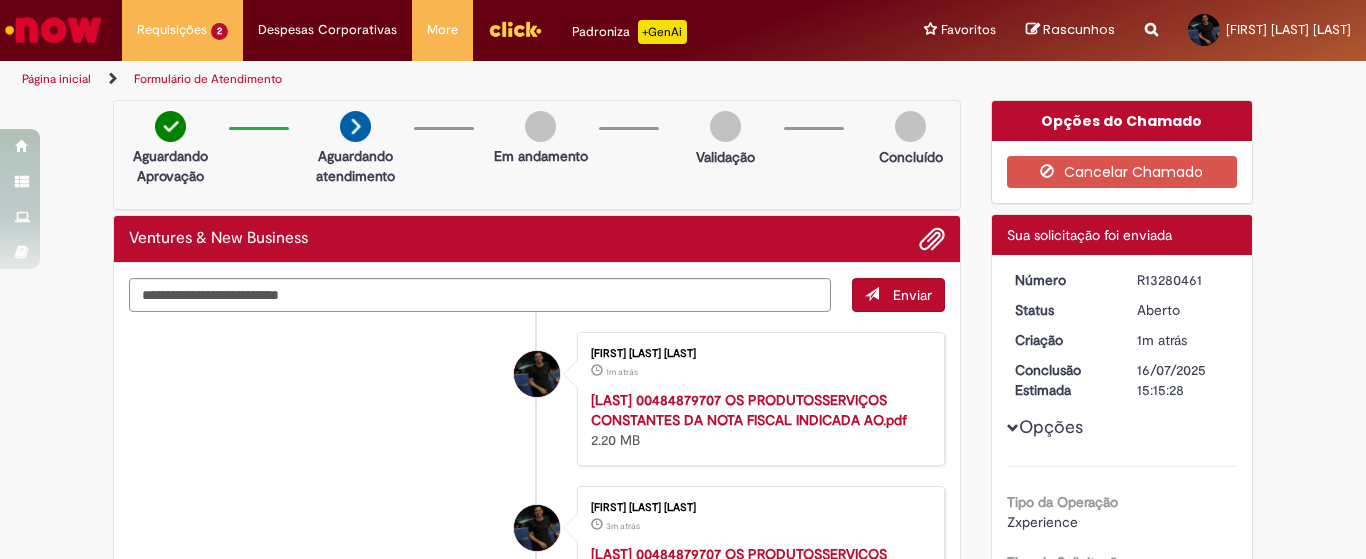 click on "Página inicial" at bounding box center [56, 79] 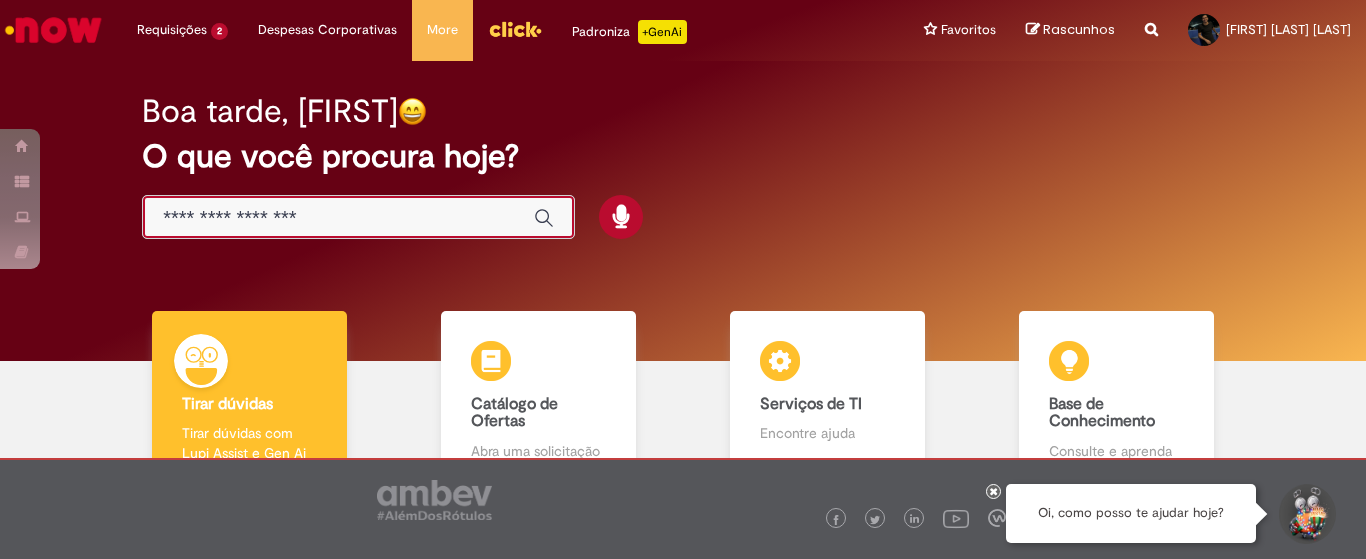 click at bounding box center [338, 218] 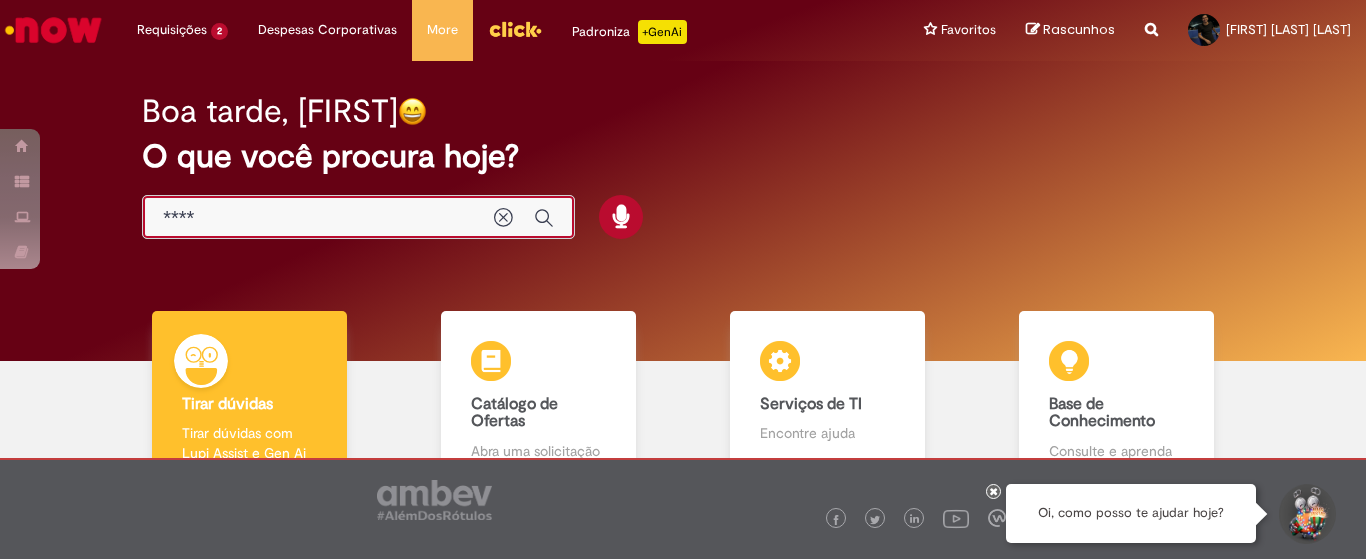 type on "*****" 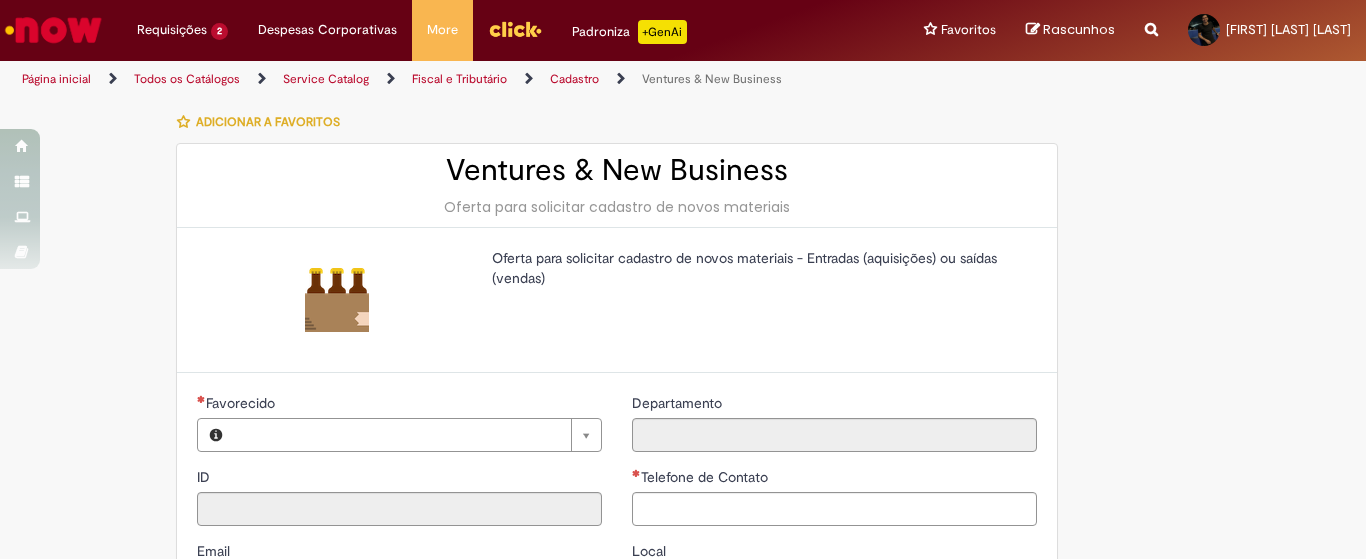 type on "********" 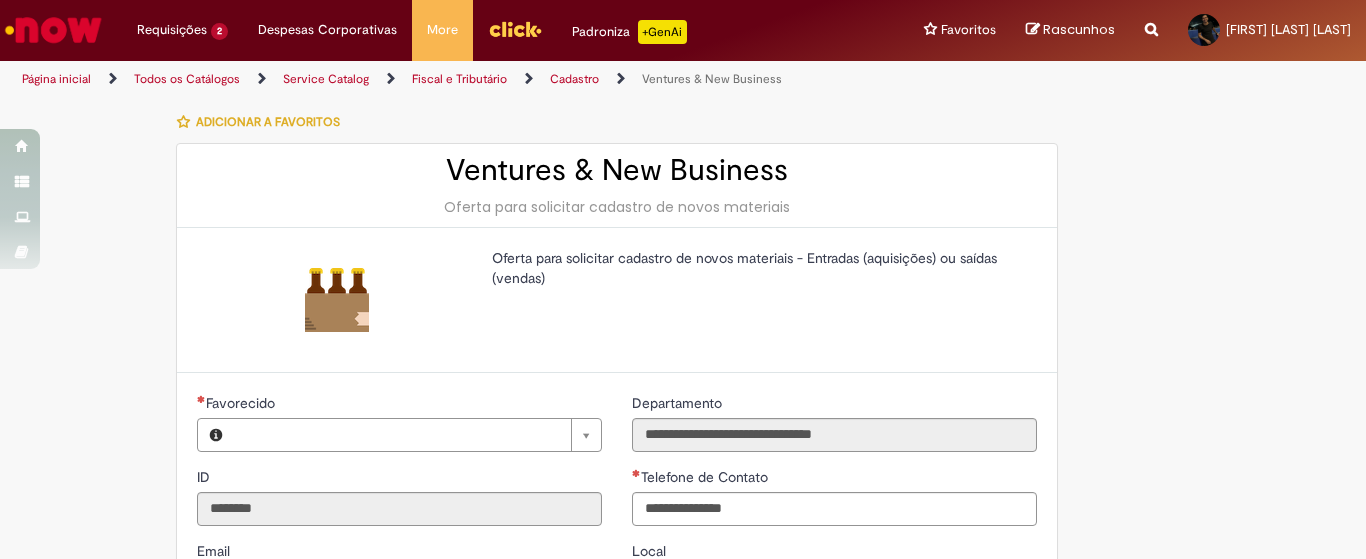 type on "**********" 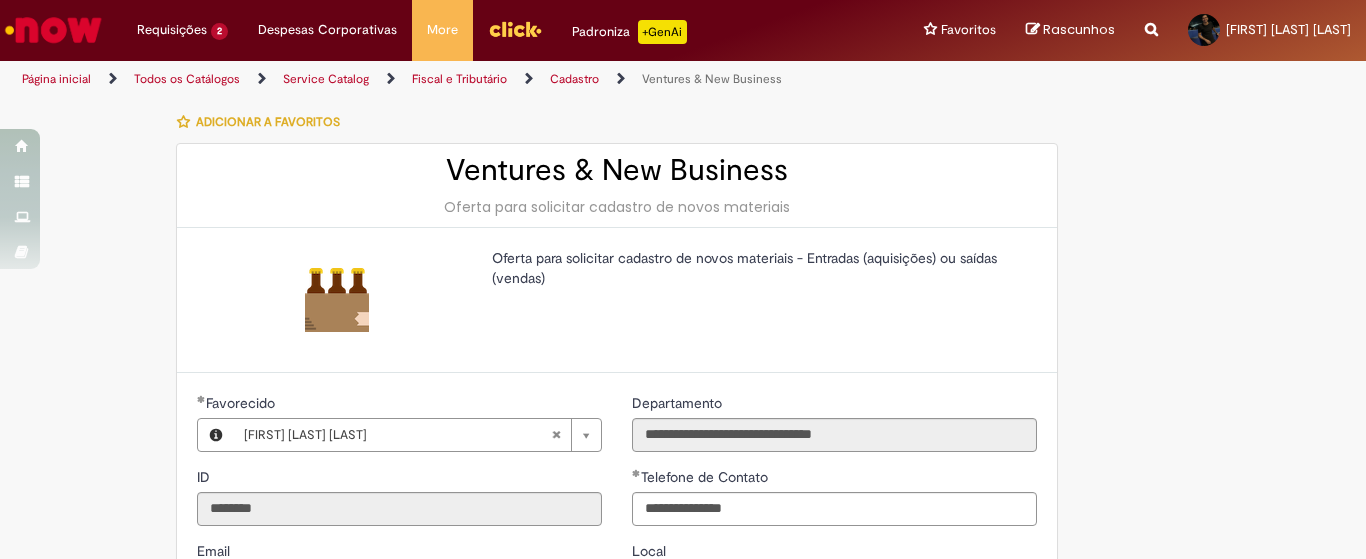 type on "**********" 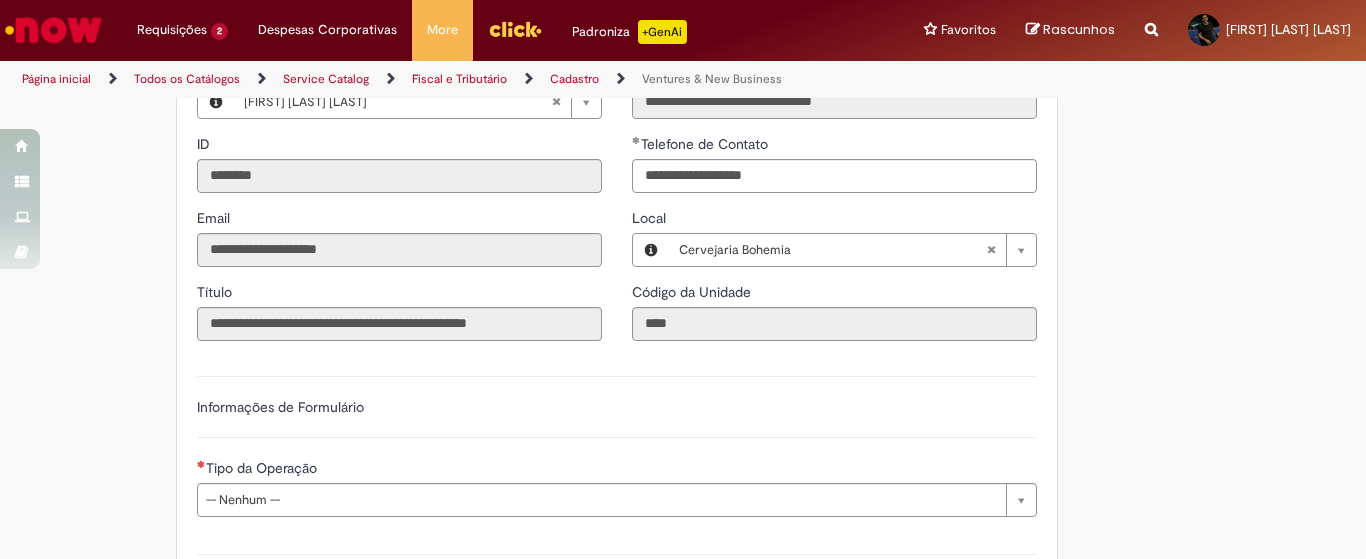 scroll, scrollTop: 583, scrollLeft: 0, axis: vertical 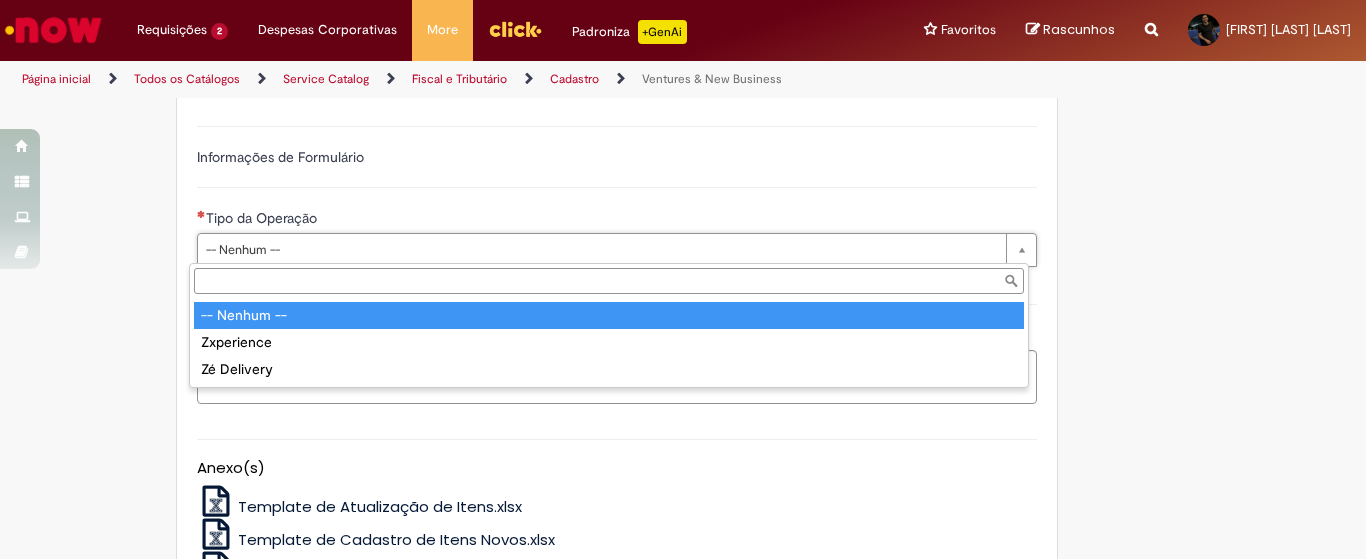 drag, startPoint x: 259, startPoint y: 234, endPoint x: 262, endPoint y: 244, distance: 10.440307 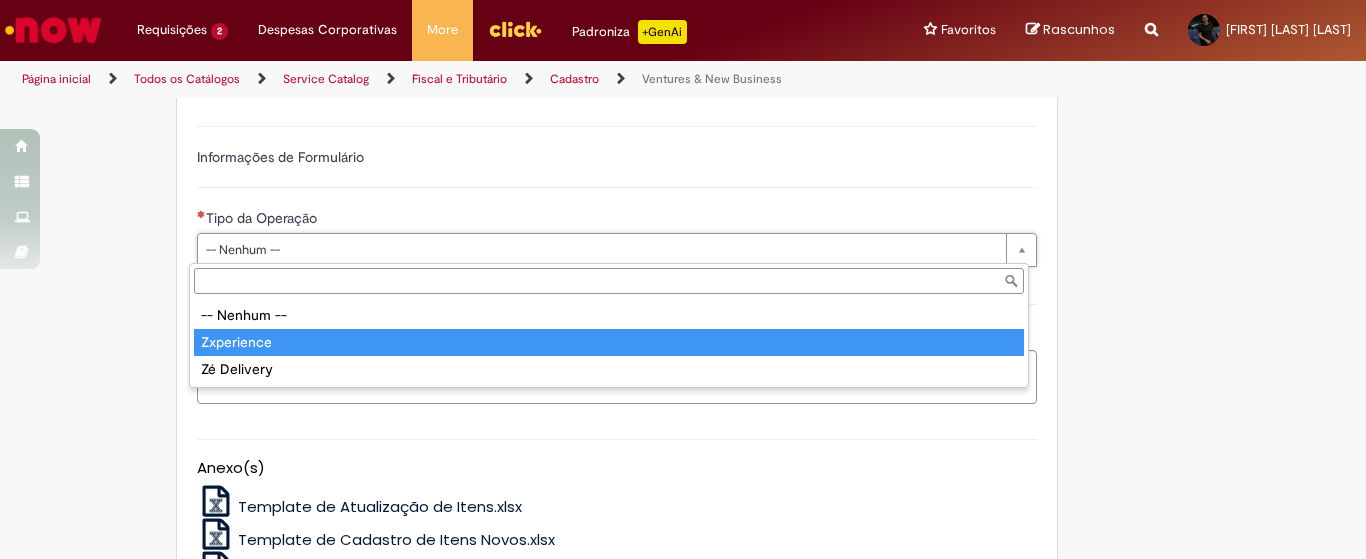 type on "**********" 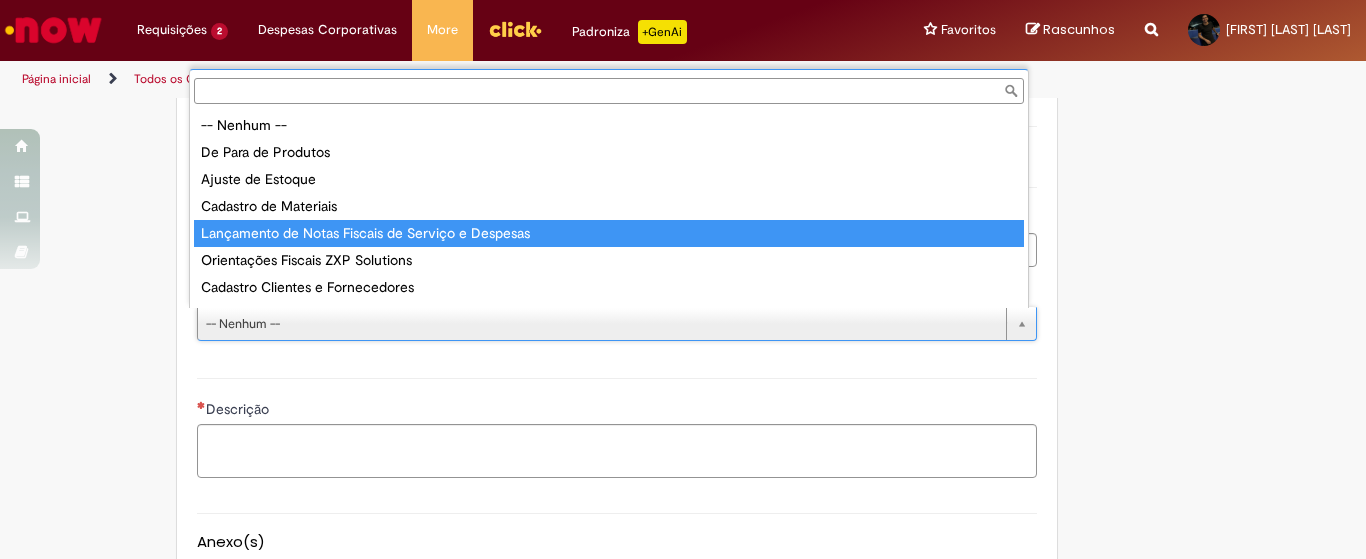 type on "**********" 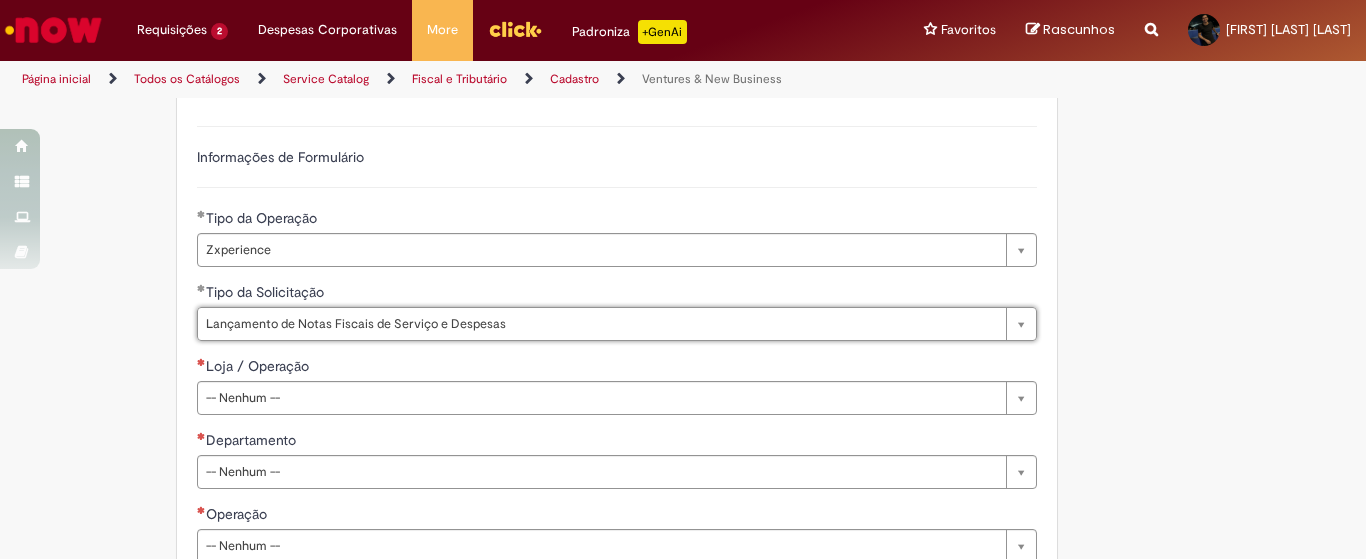 click on "**********" at bounding box center (585, 566) 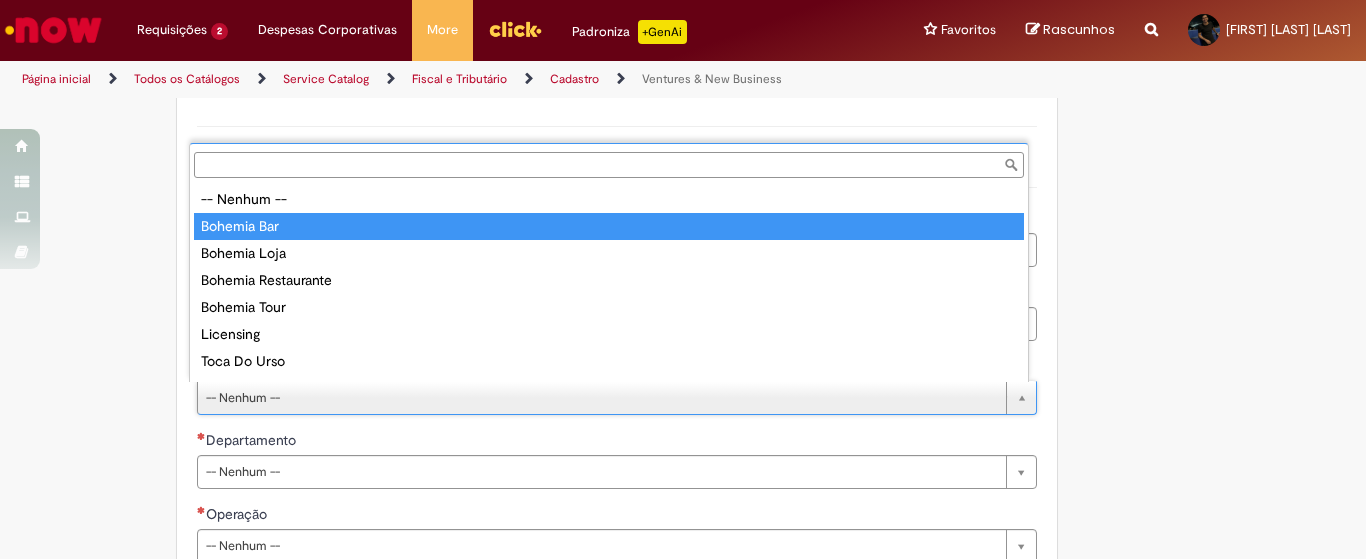 type on "**********" 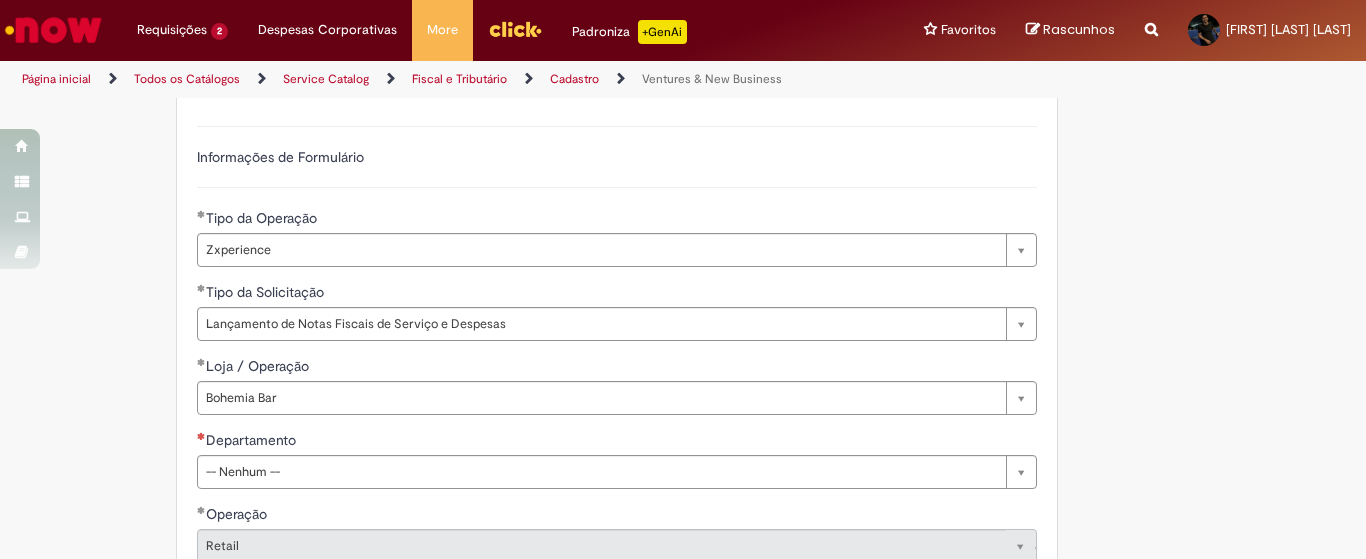 click on "**********" at bounding box center (585, 566) 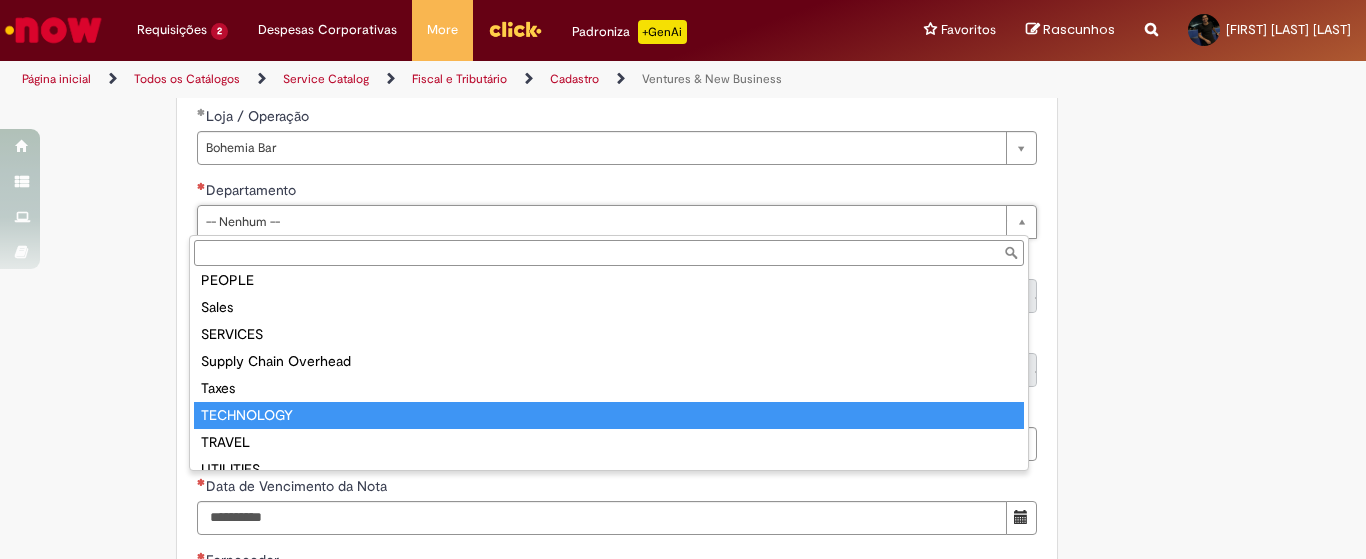 scroll, scrollTop: 348, scrollLeft: 0, axis: vertical 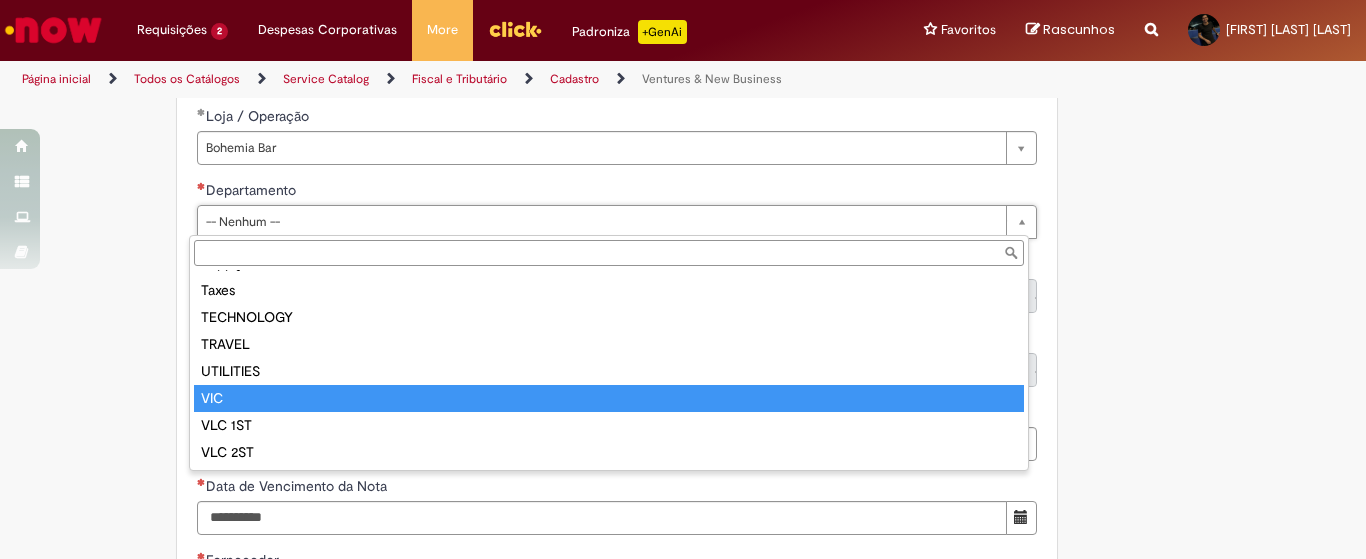 type on "***" 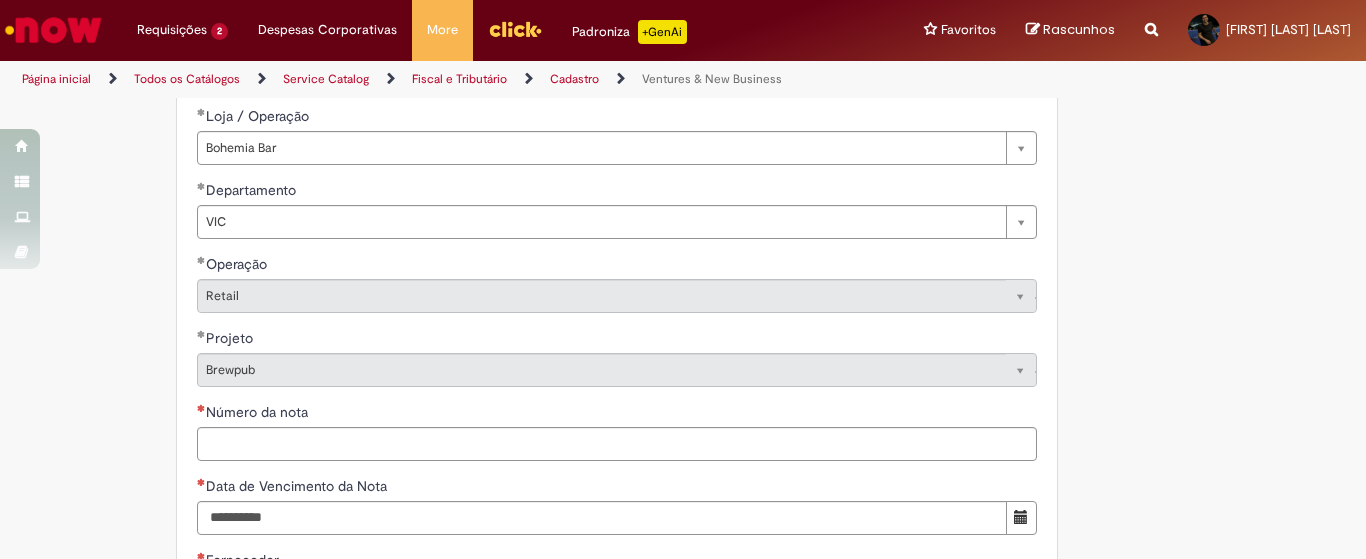 click on "**********" at bounding box center (585, 316) 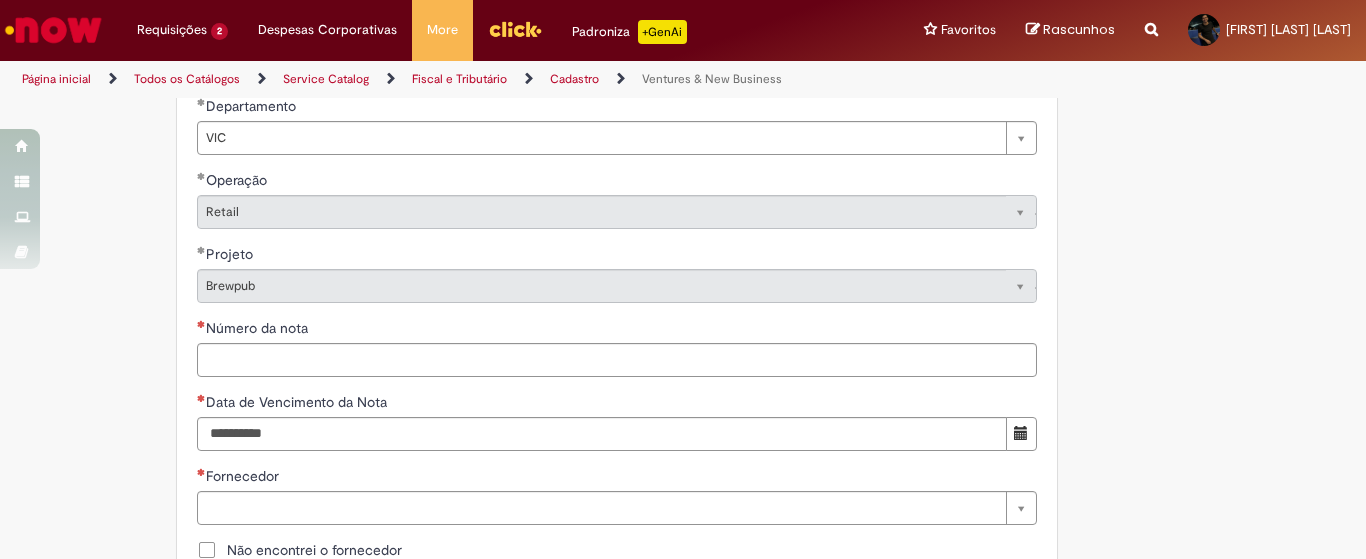 scroll, scrollTop: 1000, scrollLeft: 0, axis: vertical 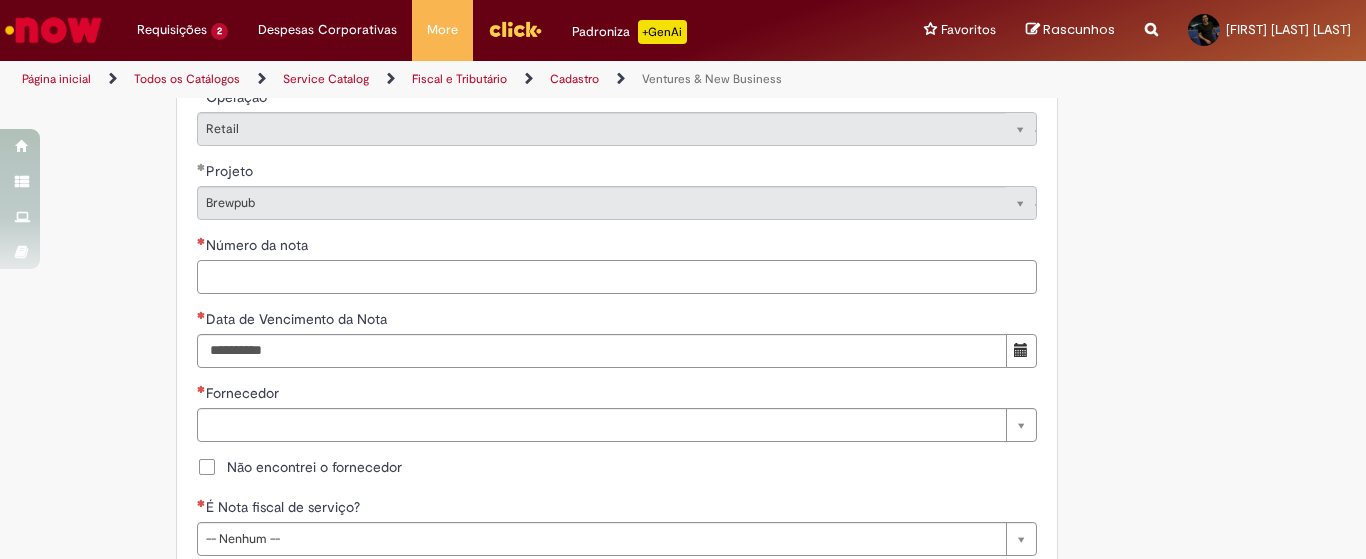 click on "Número da nota" at bounding box center (617, 277) 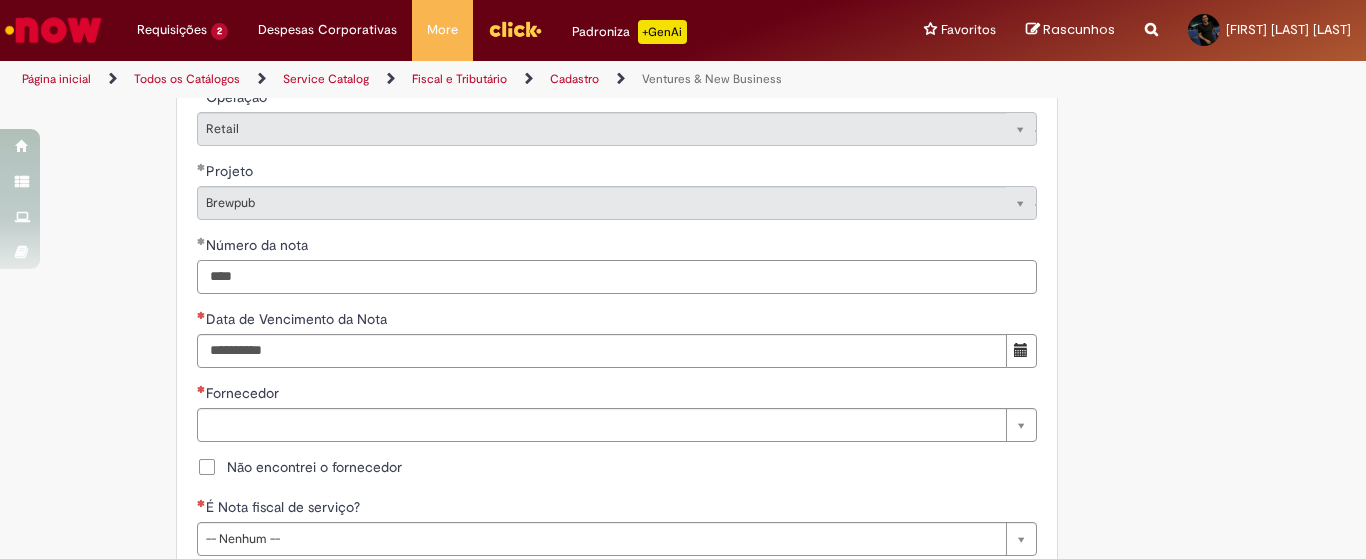 type on "****" 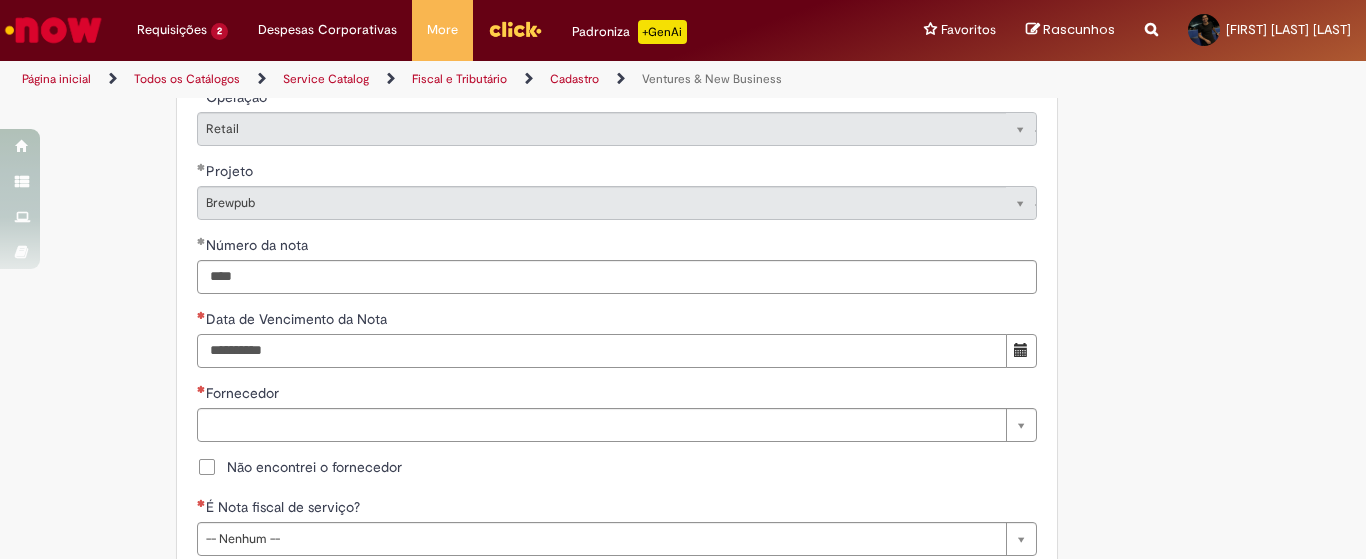 click on "Data de Vencimento da Nota" at bounding box center (602, 351) 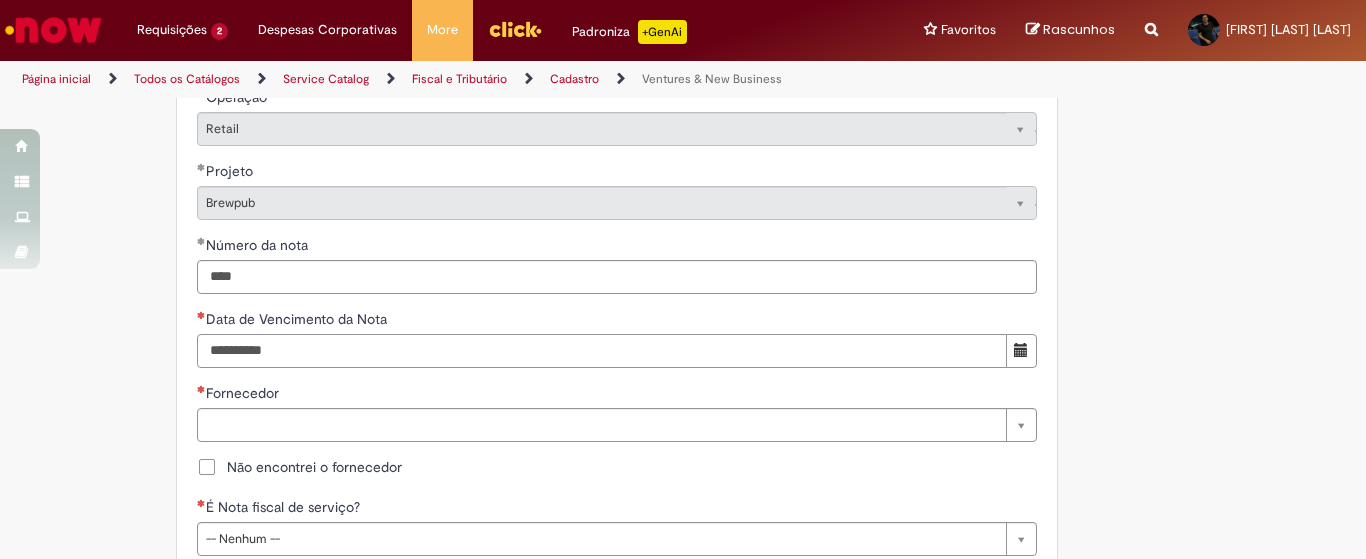 click on "Data de Vencimento da Nota" at bounding box center (602, 351) 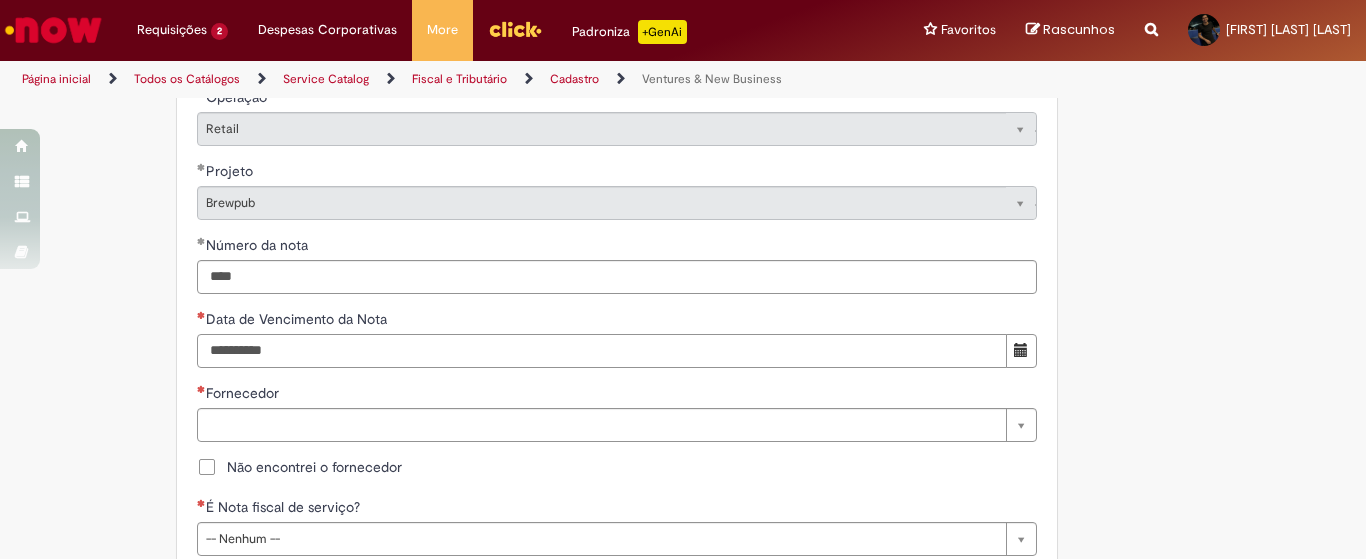 type on "**********" 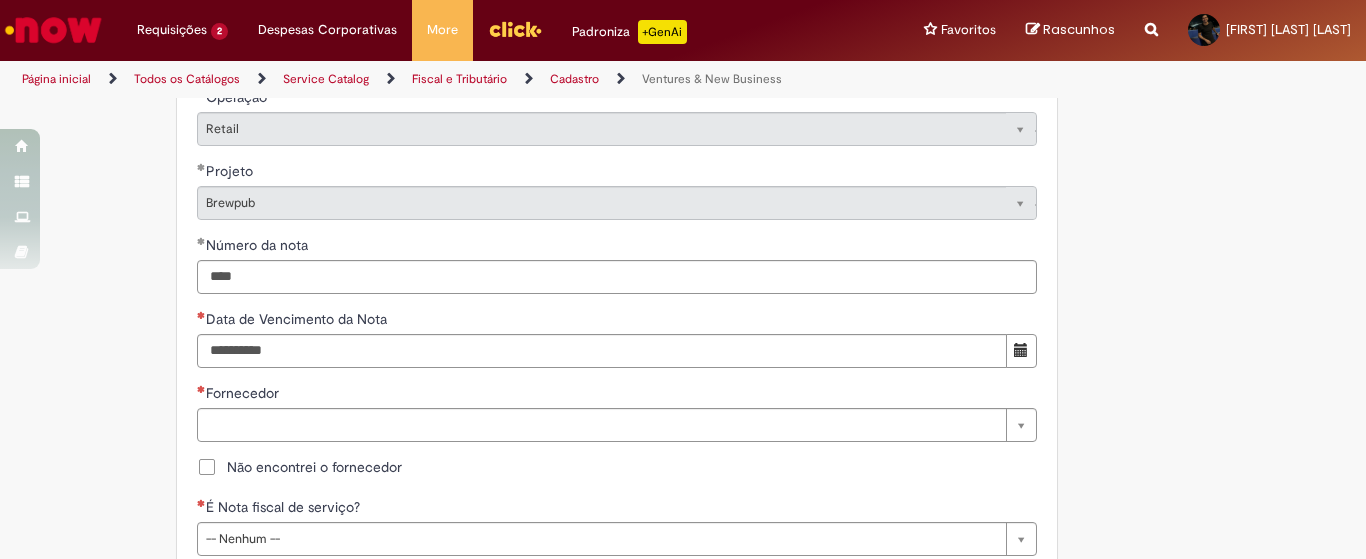click on "Não encontrei o fornecedor" at bounding box center [314, 467] 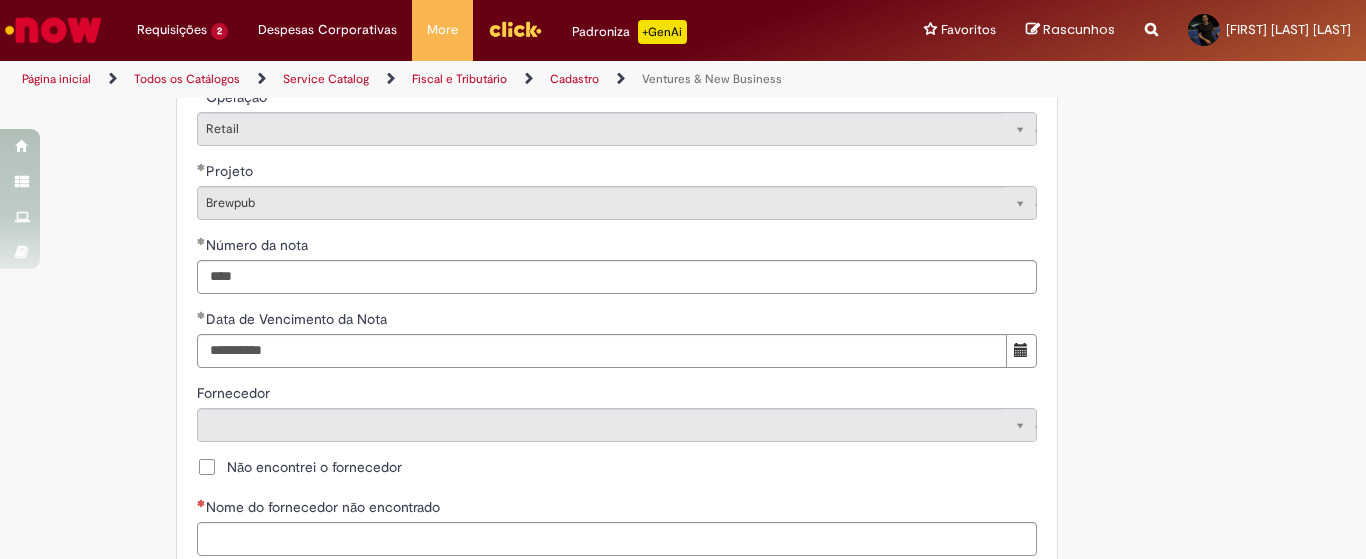 scroll, scrollTop: 1167, scrollLeft: 0, axis: vertical 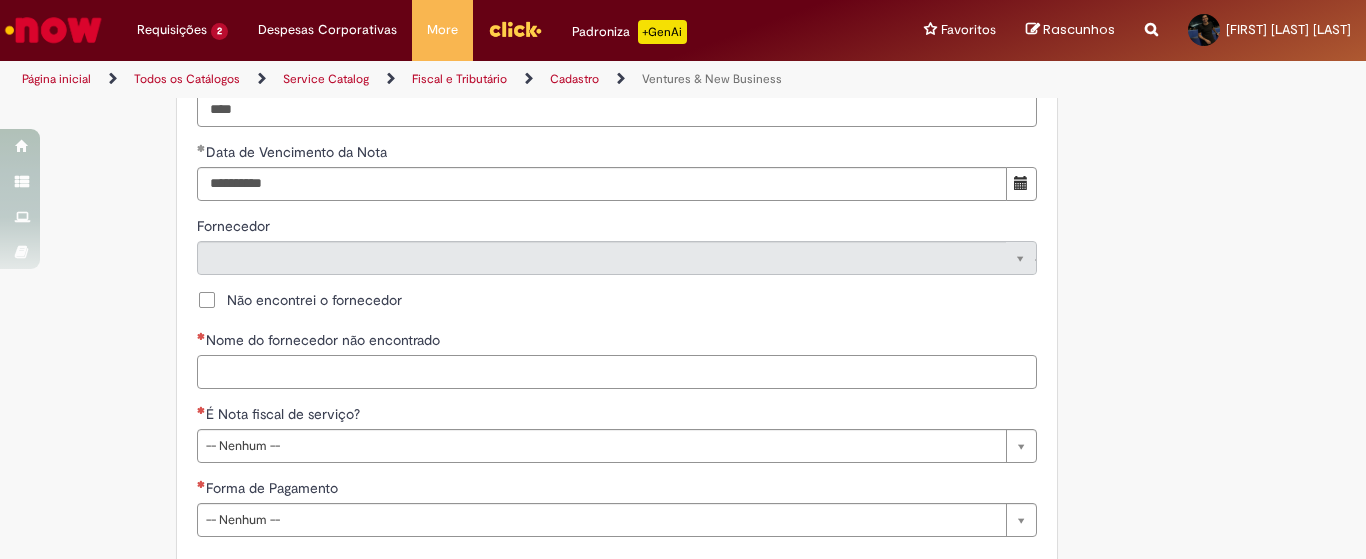 click on "Nome do fornecedor não encontrado" at bounding box center [617, 372] 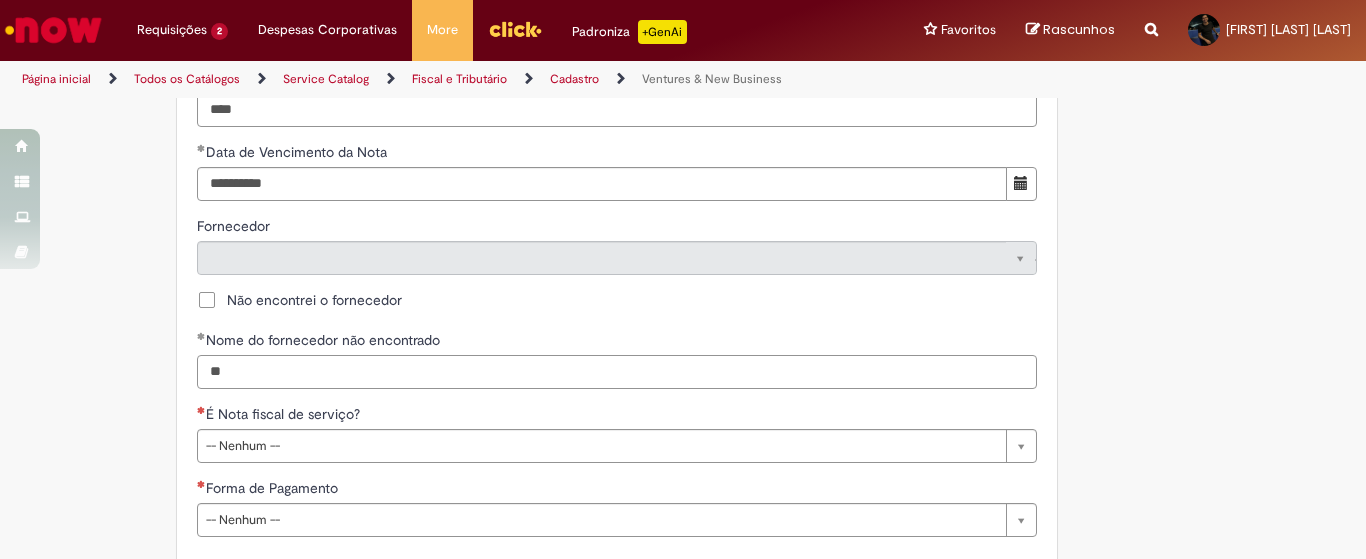type on "*" 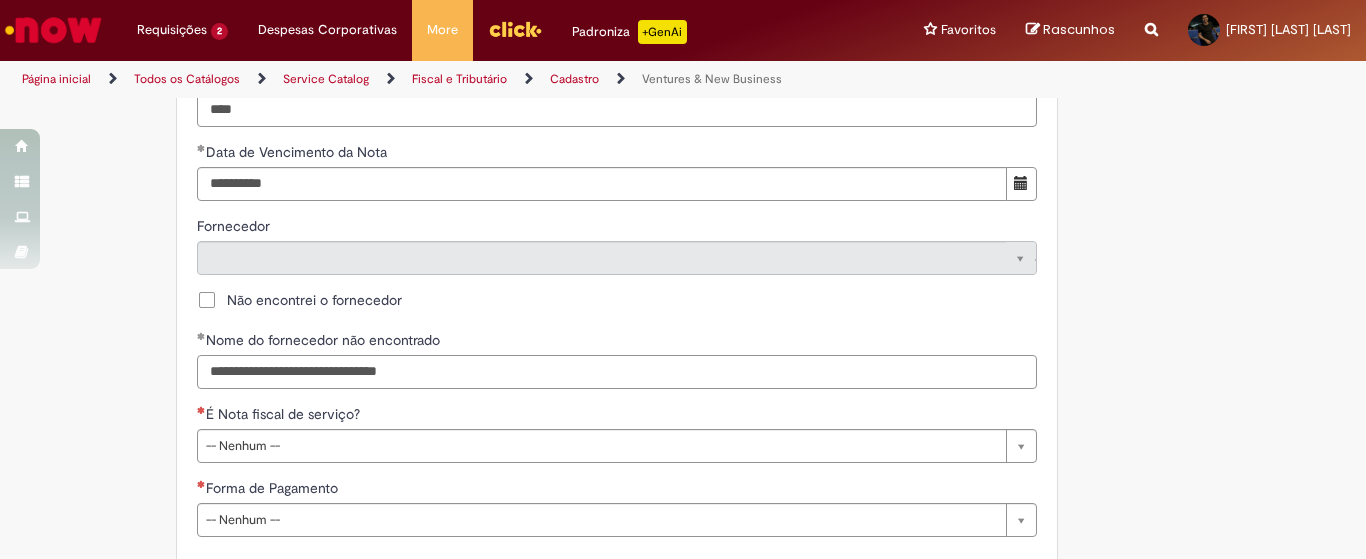 scroll, scrollTop: 1250, scrollLeft: 0, axis: vertical 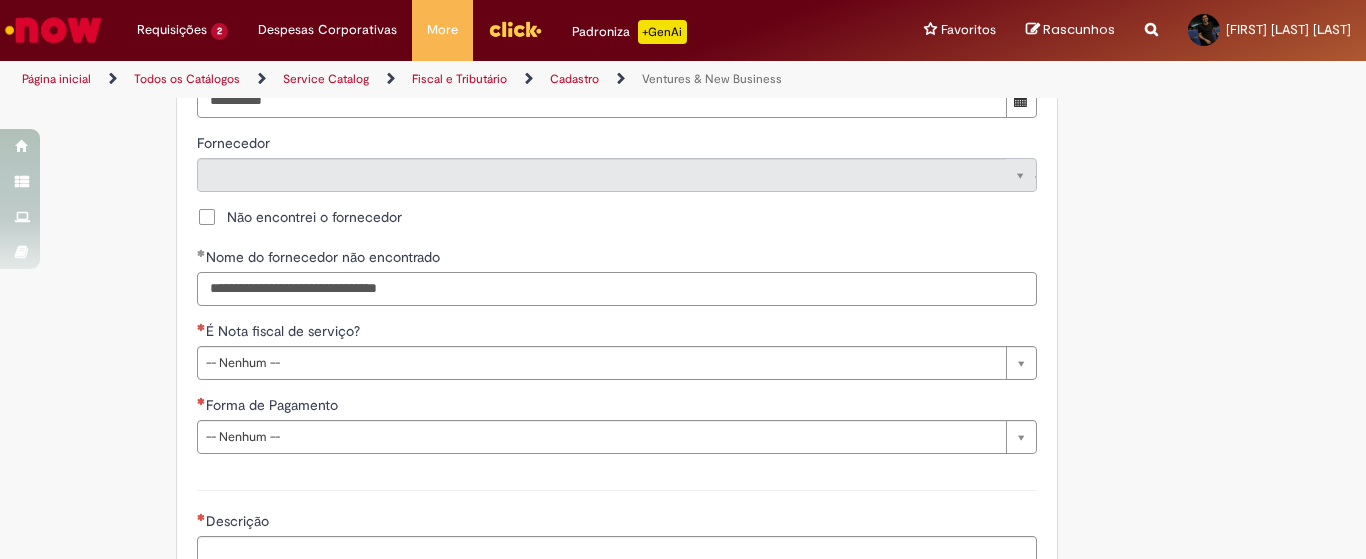 type on "**********" 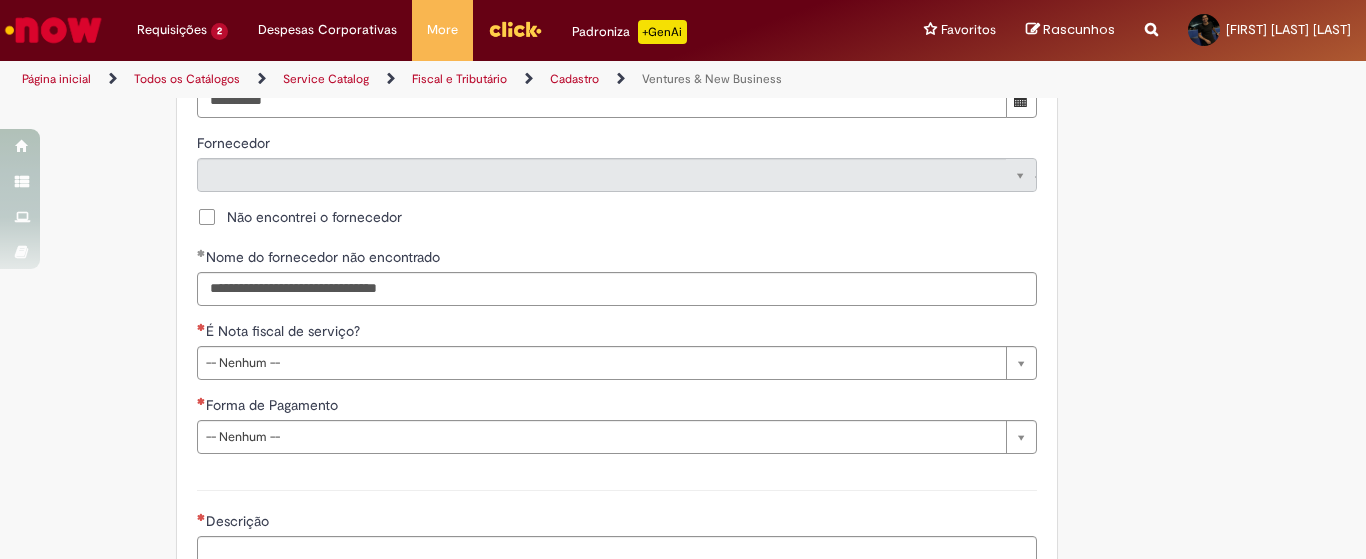click on "**********" at bounding box center (617, 79) 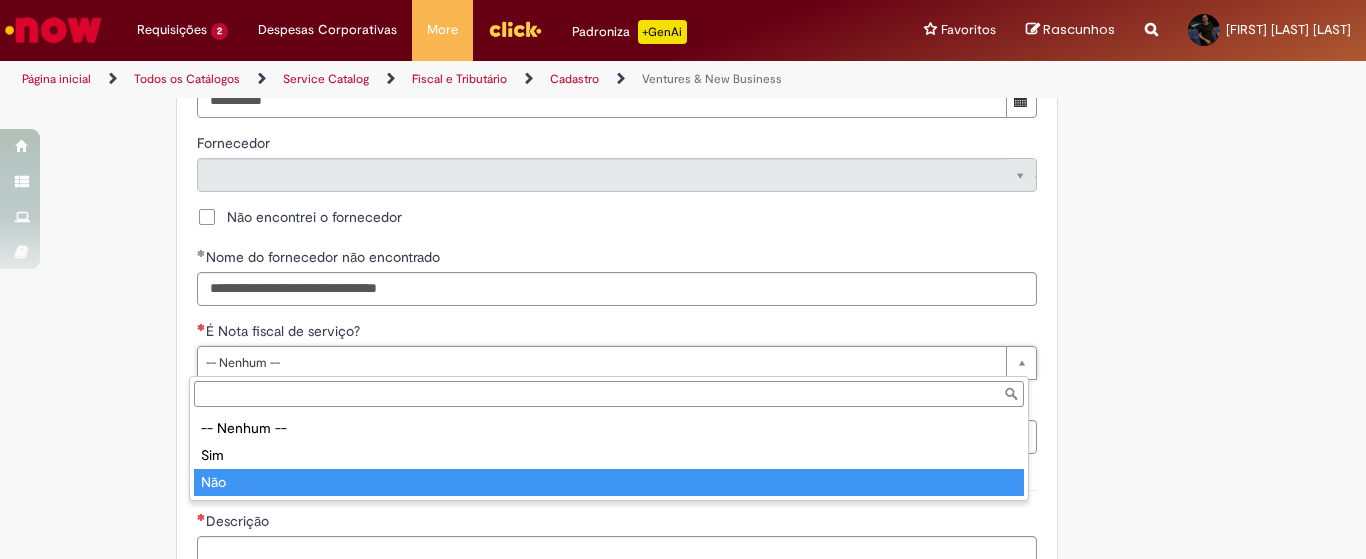 type on "***" 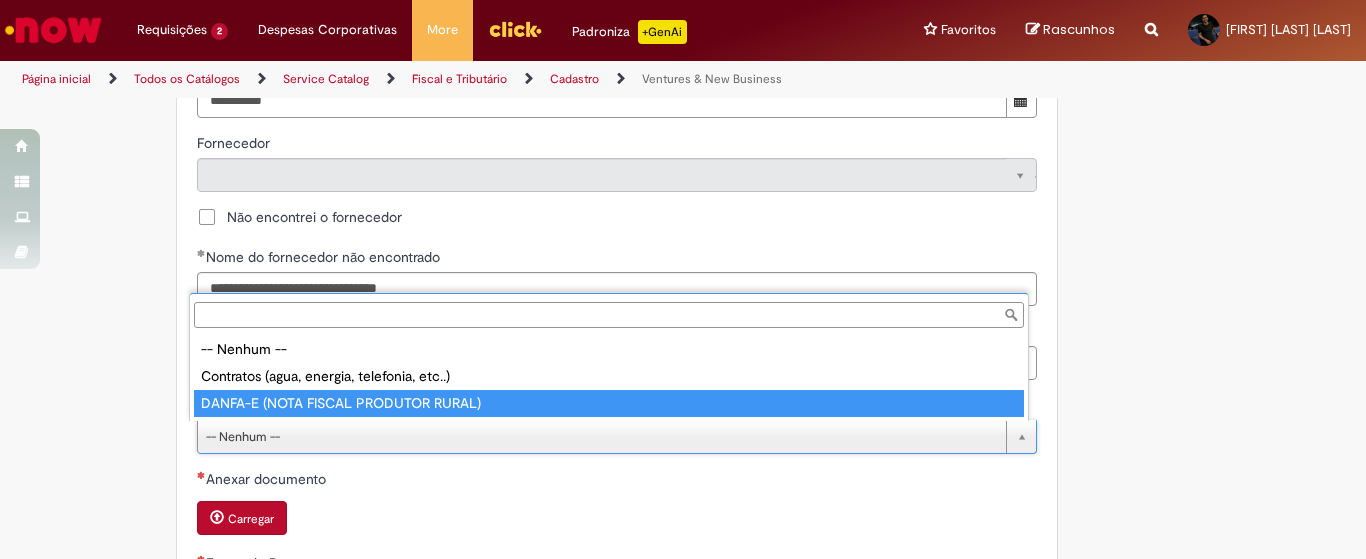 type on "**********" 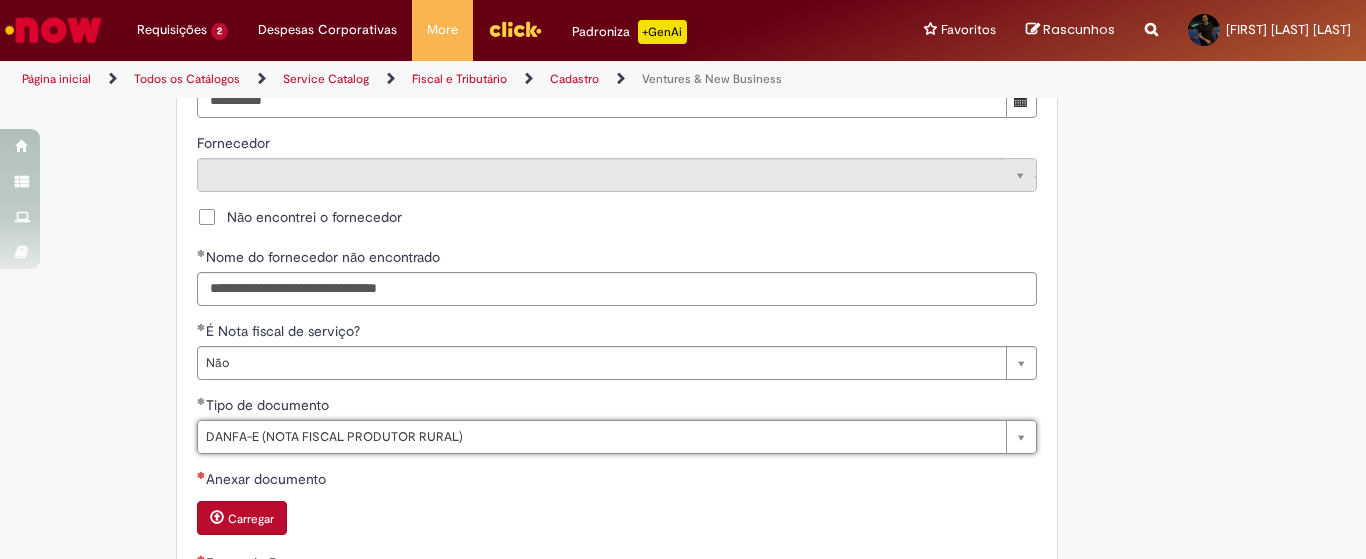 scroll, scrollTop: 1417, scrollLeft: 0, axis: vertical 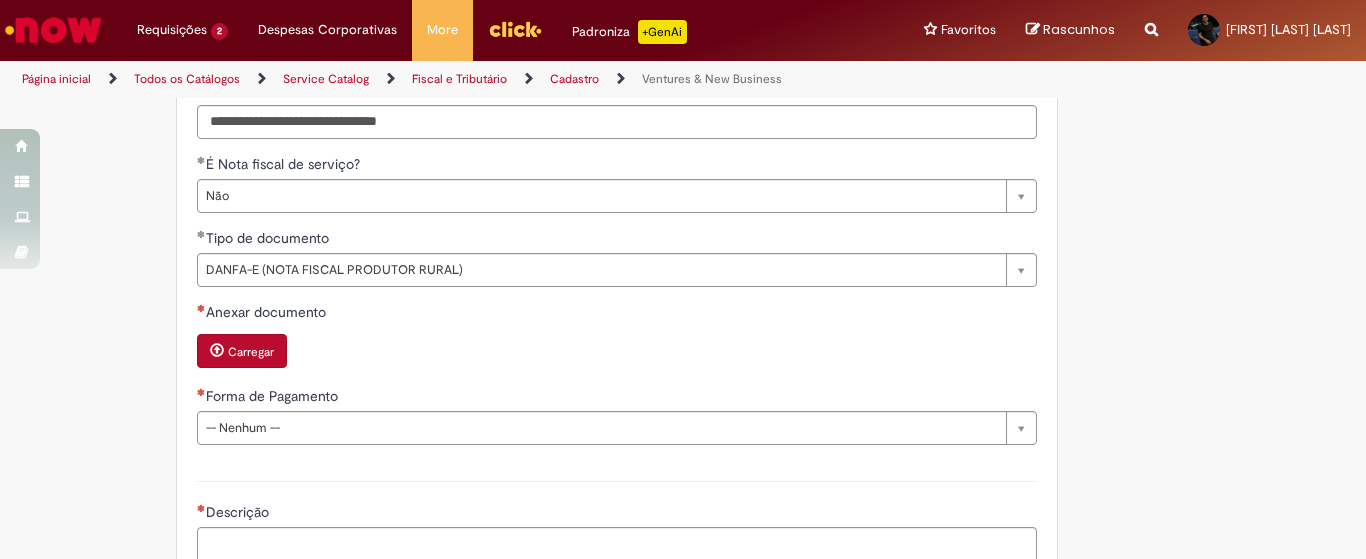 click on "Carregar" at bounding box center (242, 351) 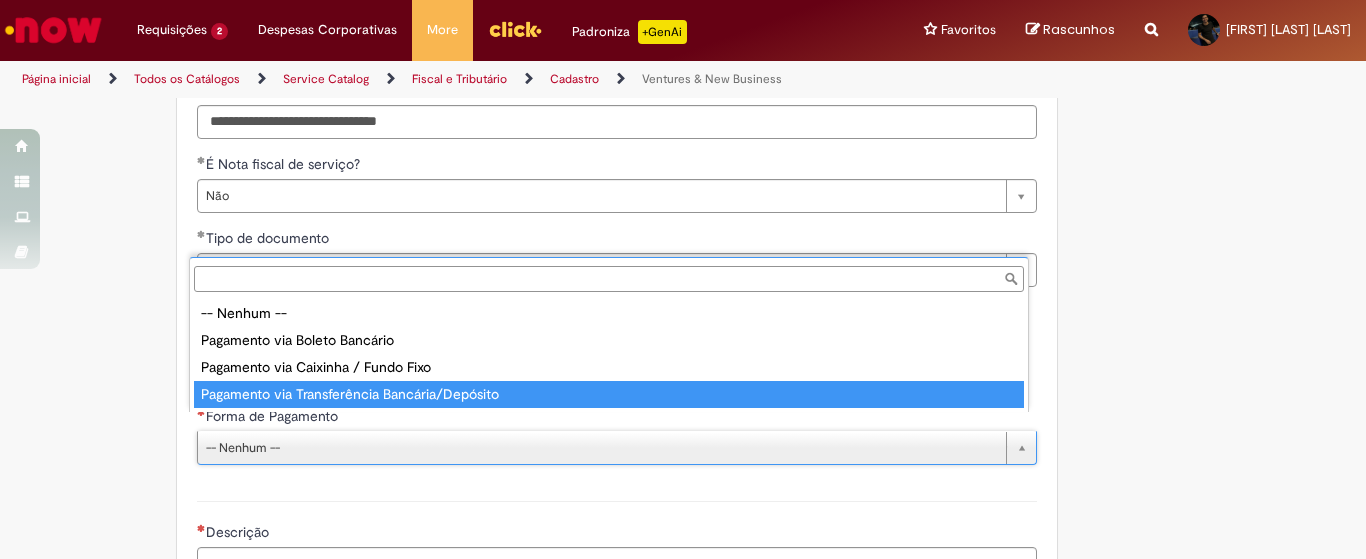 type on "**********" 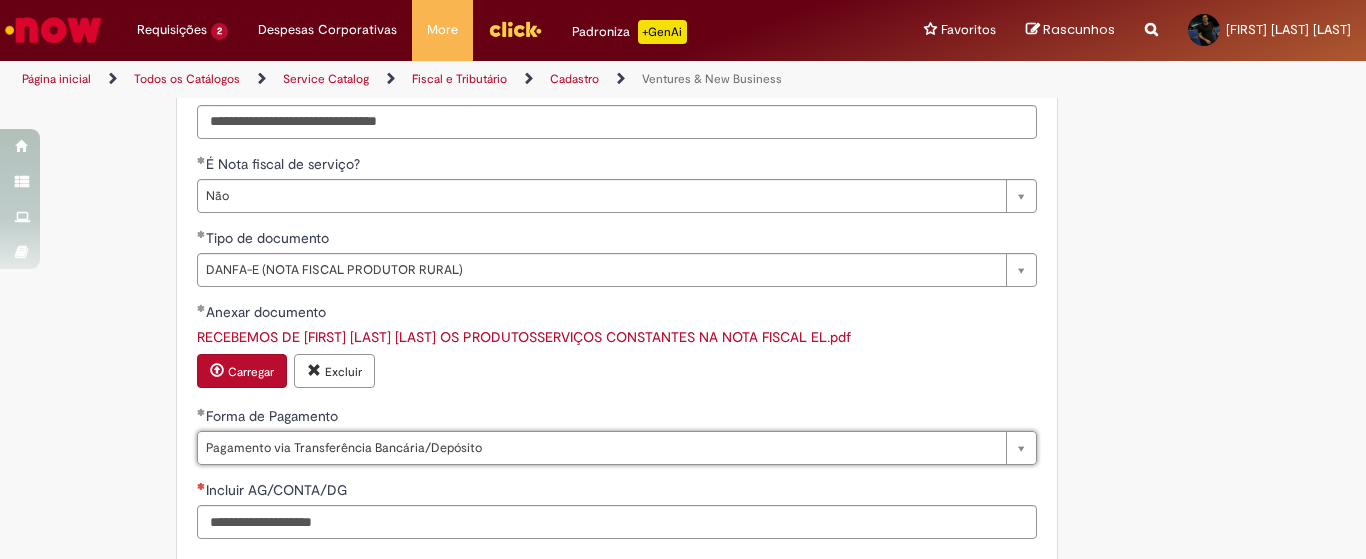 scroll, scrollTop: 1583, scrollLeft: 0, axis: vertical 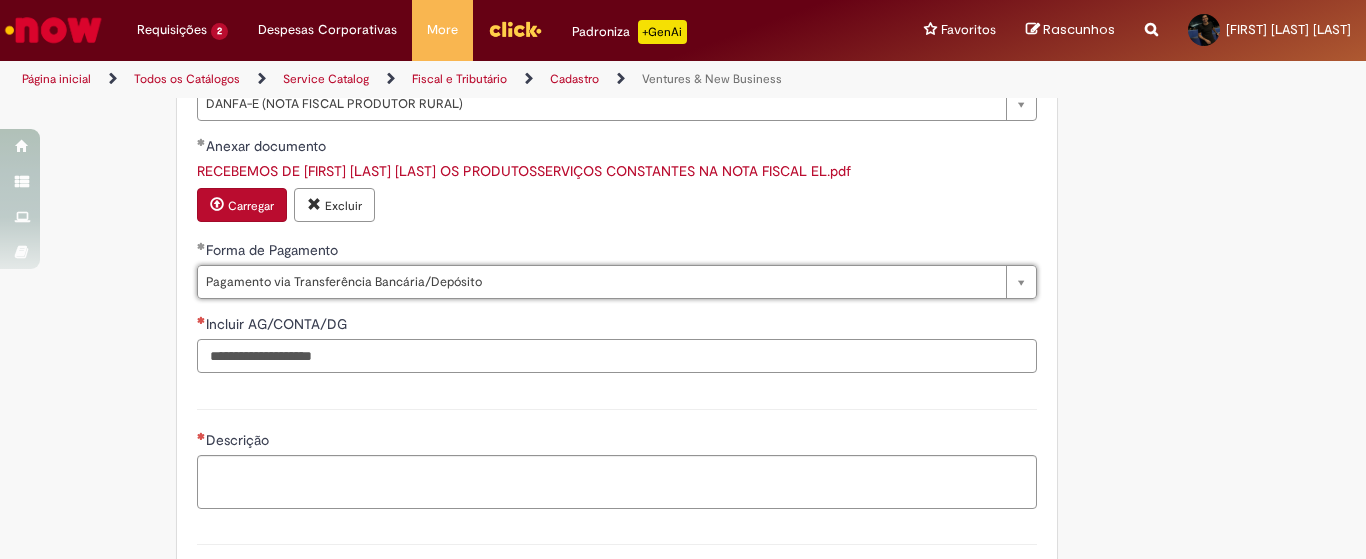 click on "Incluir AG/CONTA/DG" at bounding box center [617, 356] 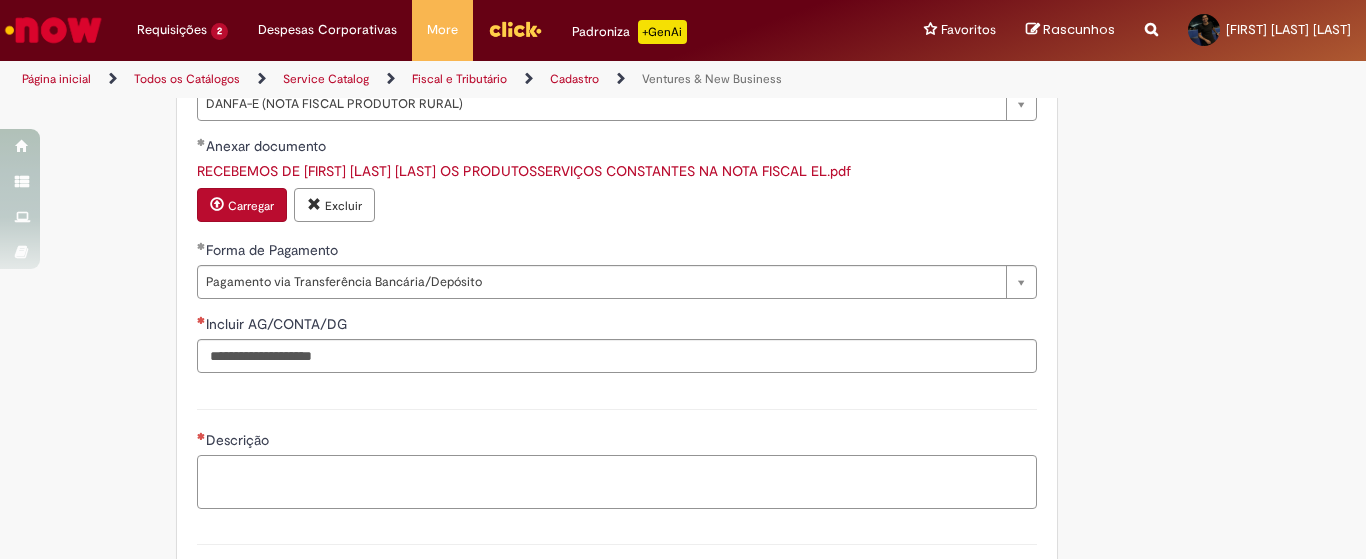 click on "Descrição" at bounding box center (617, 482) 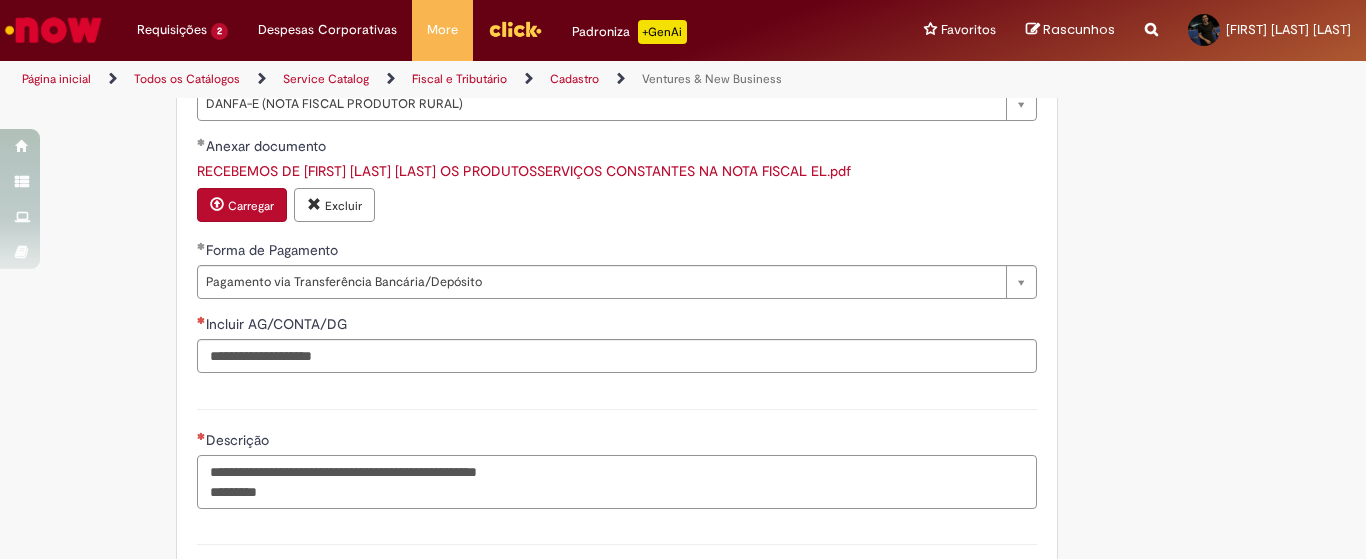 scroll, scrollTop: 1666, scrollLeft: 0, axis: vertical 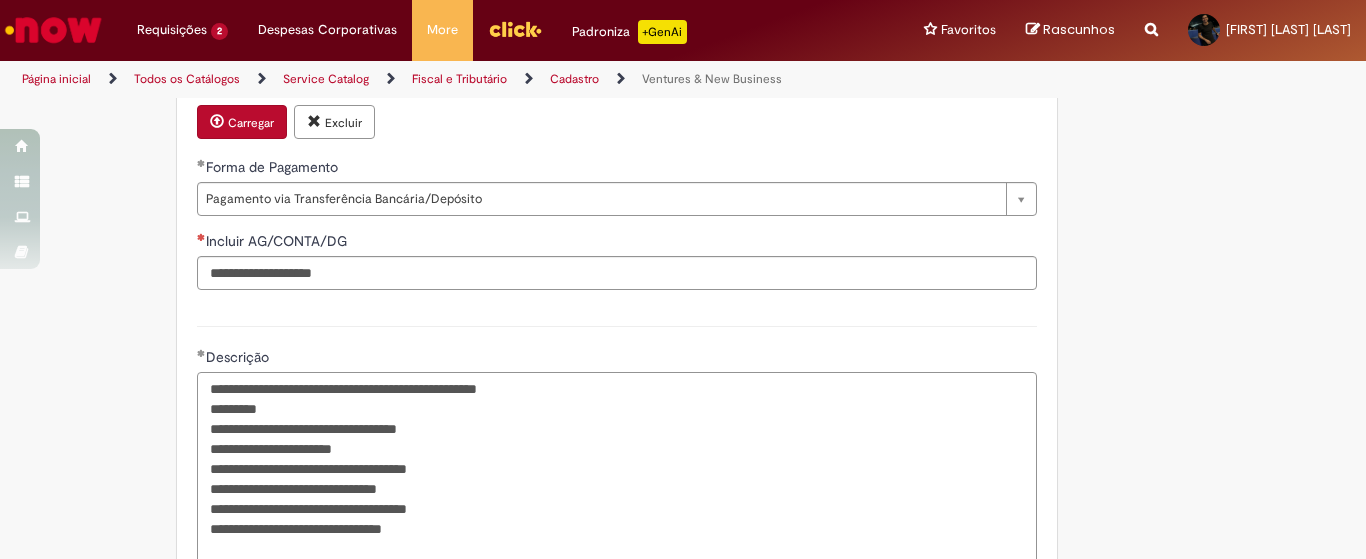 type on "**********" 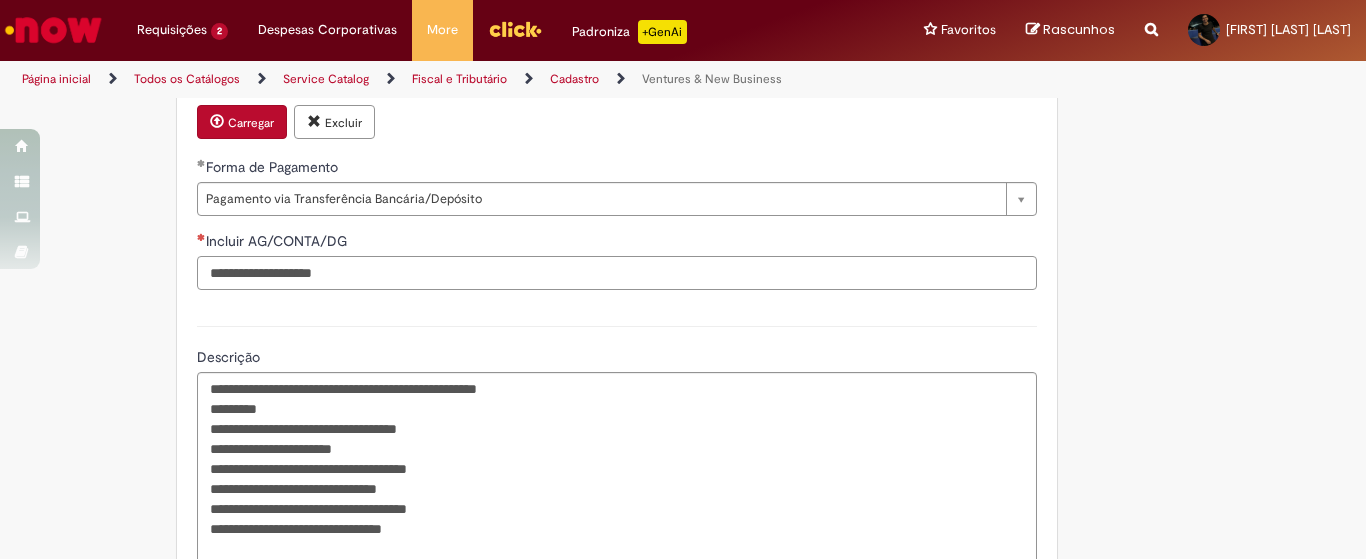 click on "Incluir AG/CONTA/DG" at bounding box center [617, 273] 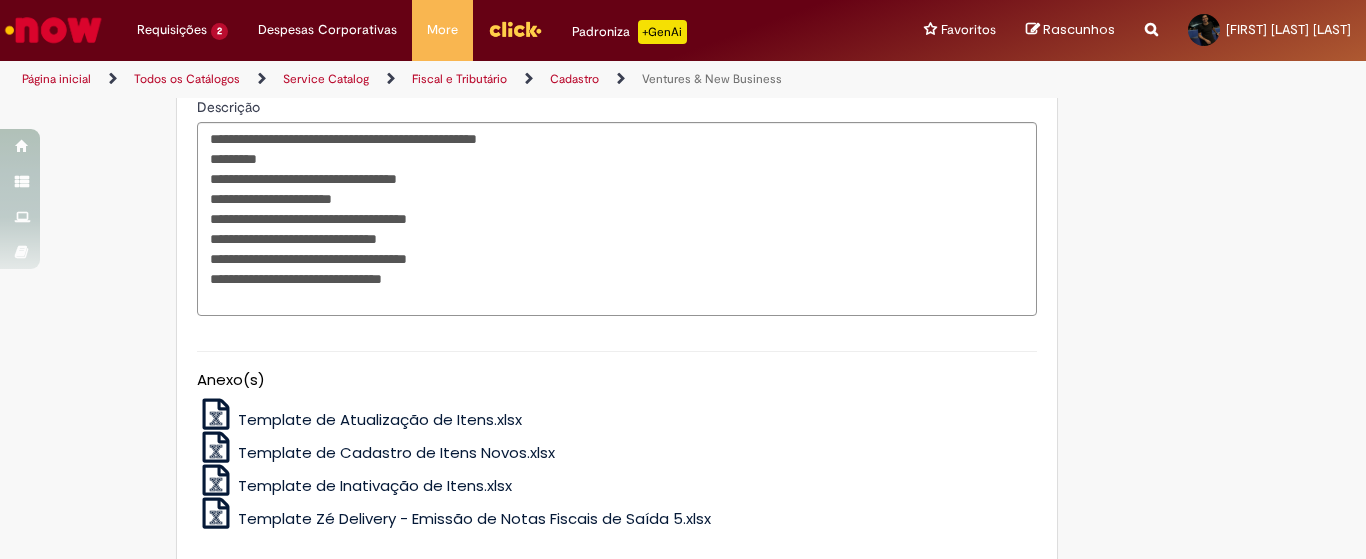 scroll, scrollTop: 2106, scrollLeft: 0, axis: vertical 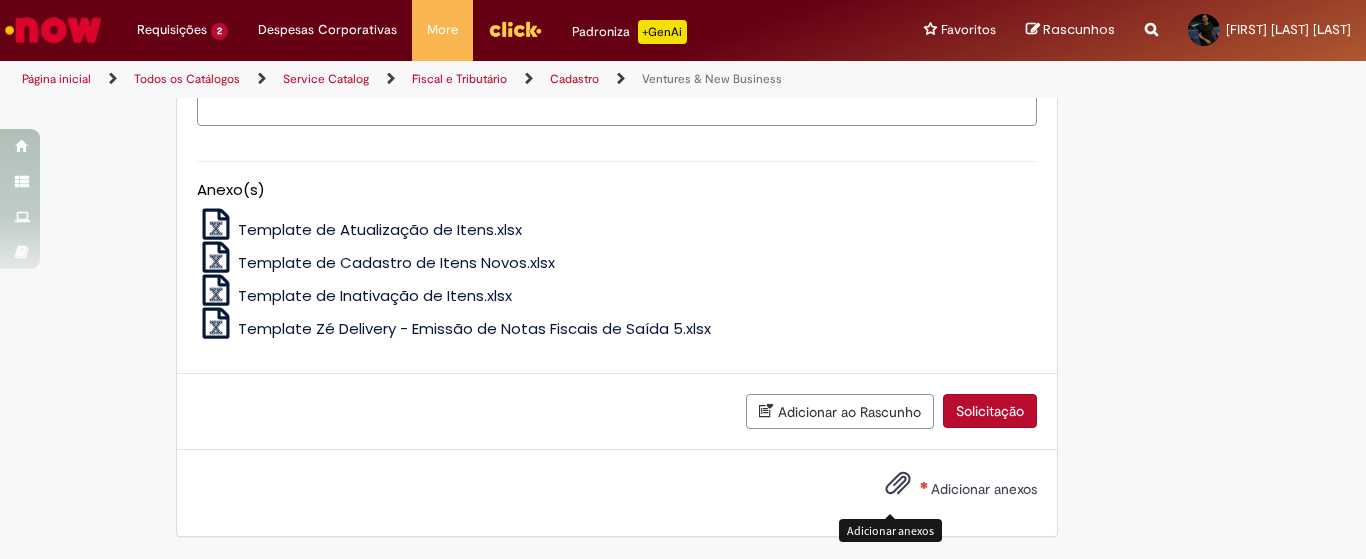 type on "**********" 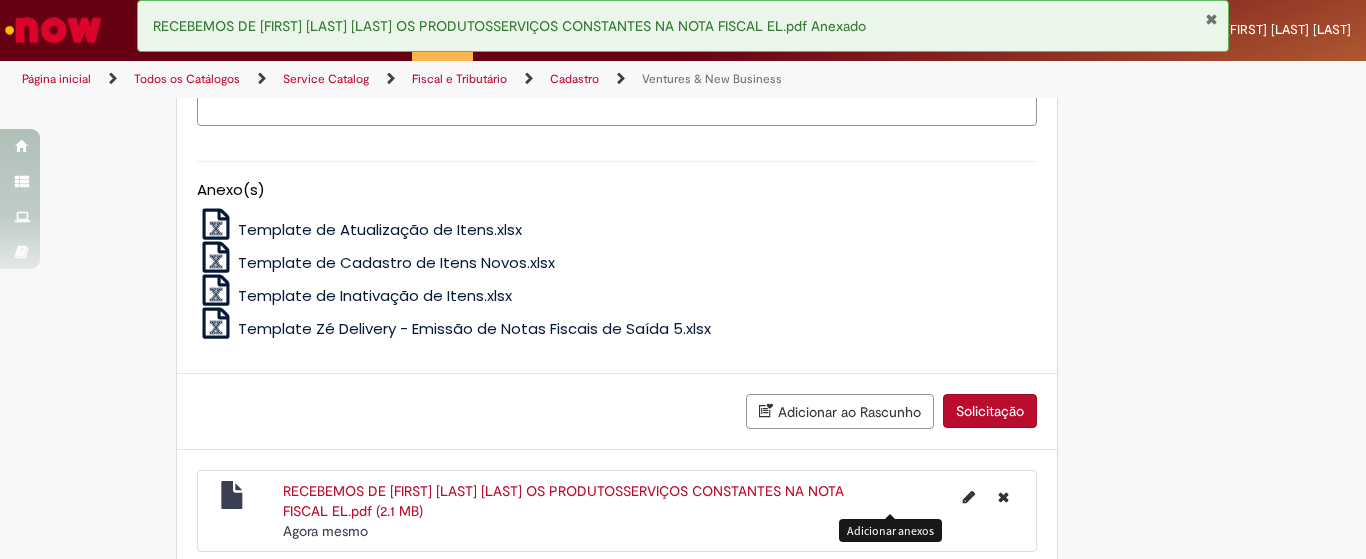 click on "Solicitação" at bounding box center (990, 411) 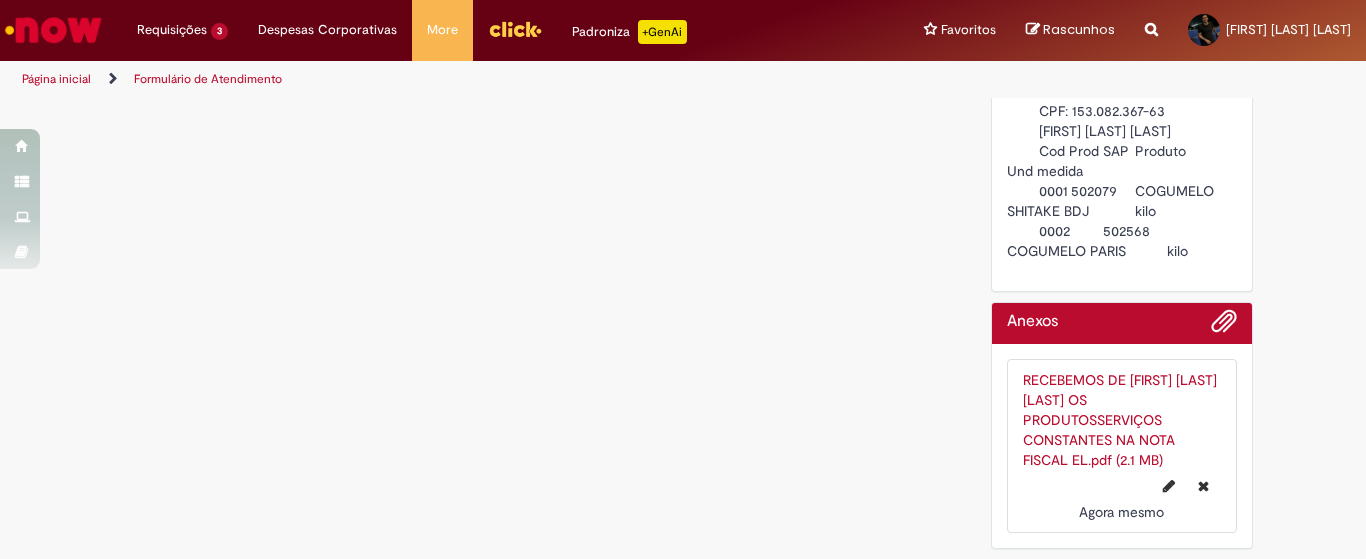 scroll, scrollTop: 0, scrollLeft: 0, axis: both 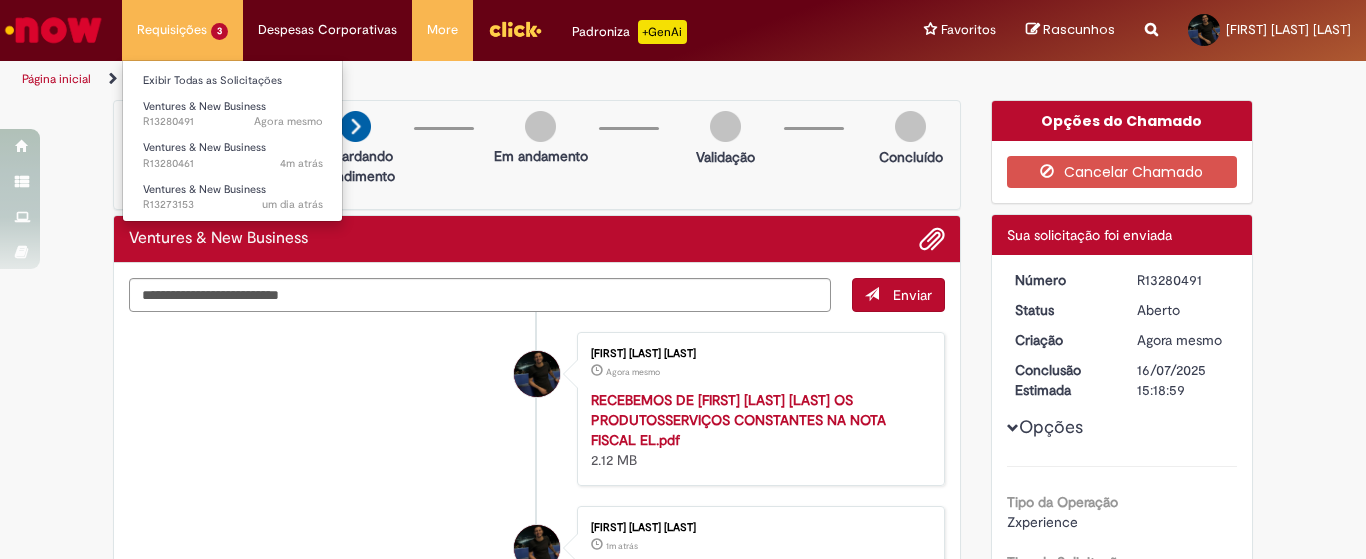 click on "Requisições   3
Exibir Todas as Solicitações
Ventures & New Business
Agora mesmo Agora mesmo  R13280491
Ventures & New Business
4m atrás 4 minutos atrás  R13280461
Ventures & New Business
um dia atrás um dia atrás  R13273153" at bounding box center [182, 30] 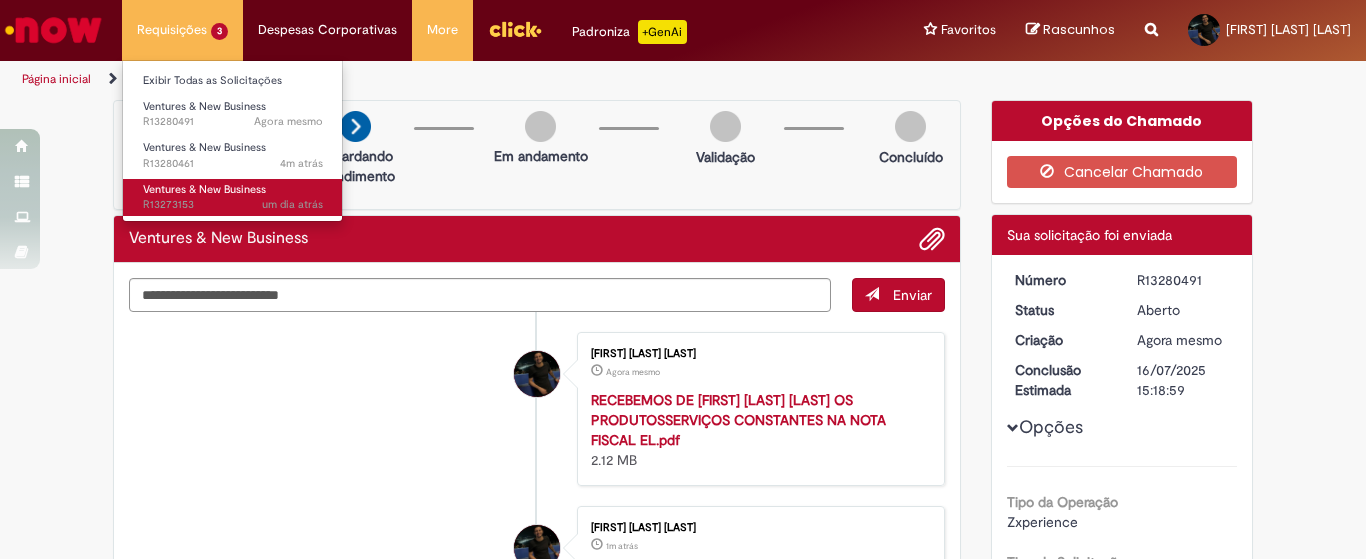 click on "Ventures & New Business" at bounding box center (204, 189) 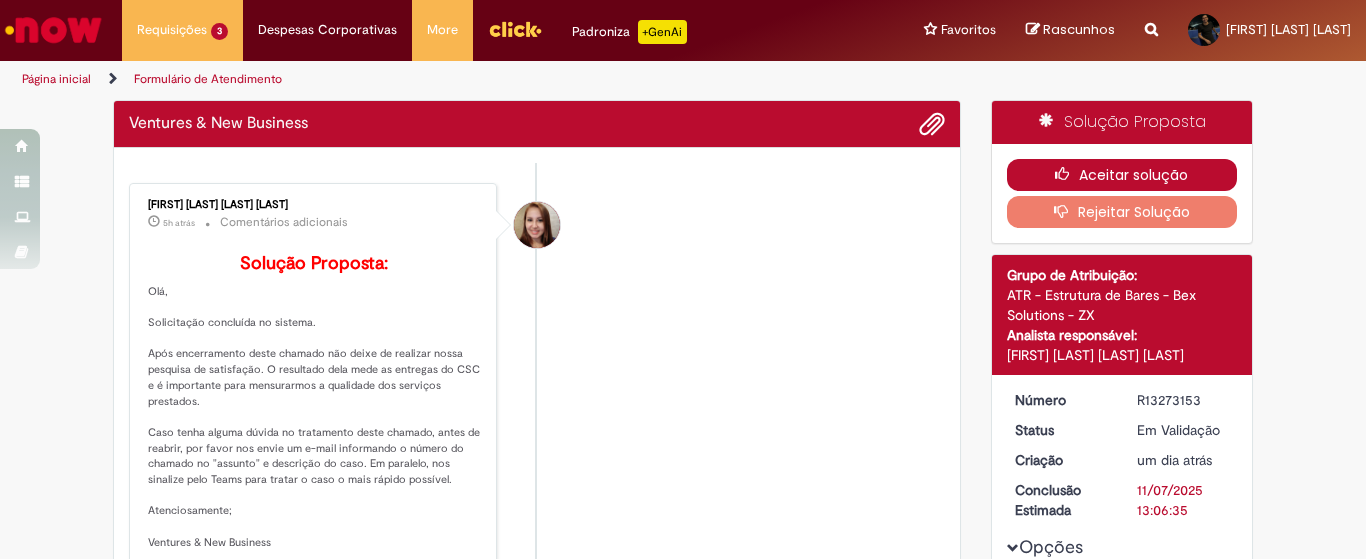 click on "Aceitar solução" at bounding box center [1122, 175] 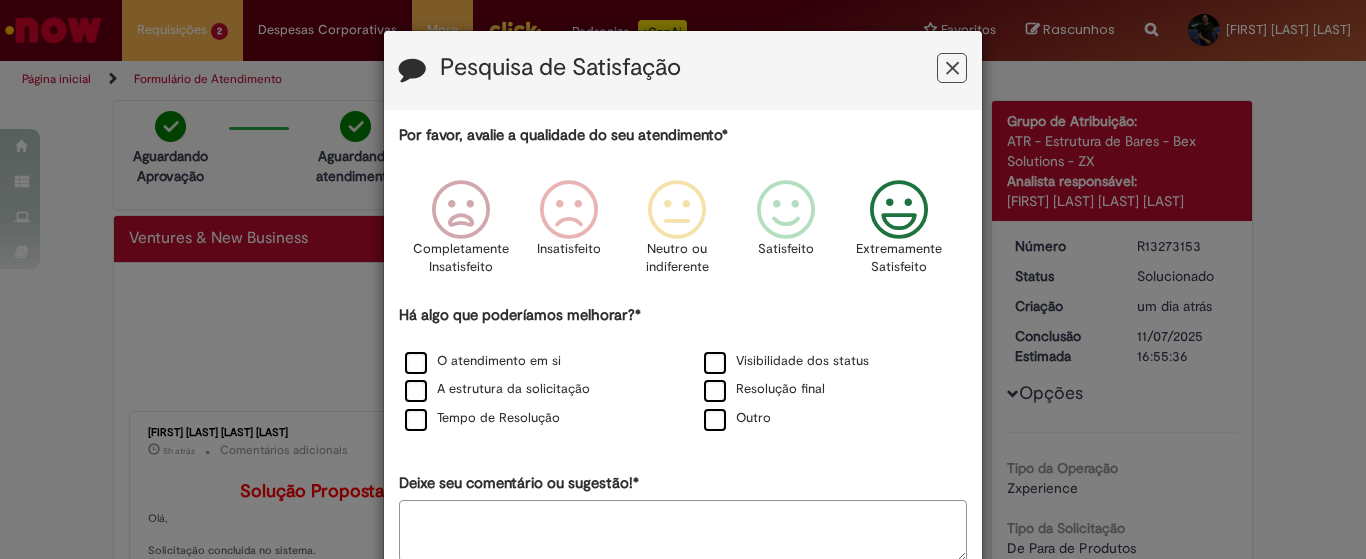 click at bounding box center (899, 210) 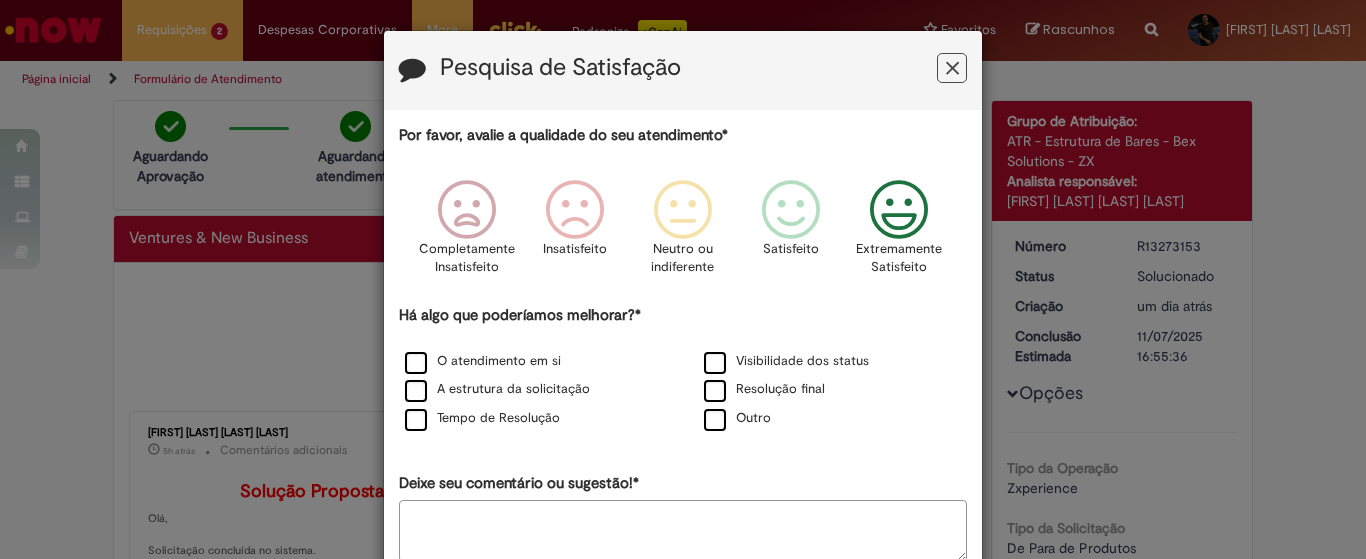 click on "Há algo que poderíamos melhorar?*
O atendimento em si
Visibilidade dos status
A estrutura da solicitação
Resolução final
Tempo de Resolução
Outro" at bounding box center [683, 369] 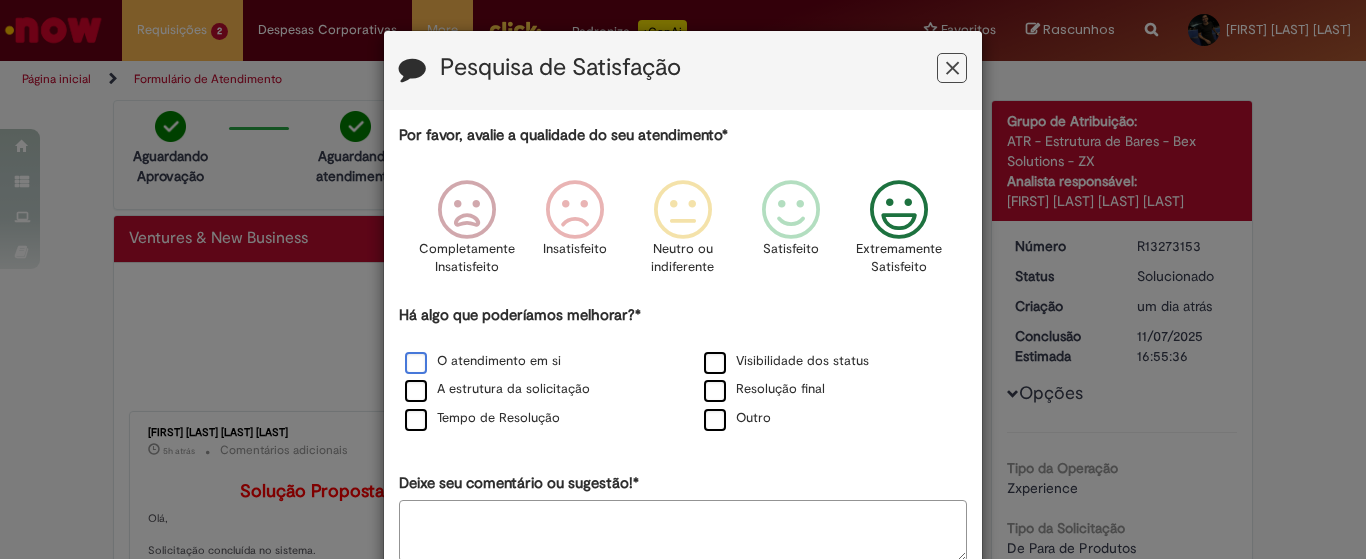 click on "O atendimento em si" at bounding box center [483, 361] 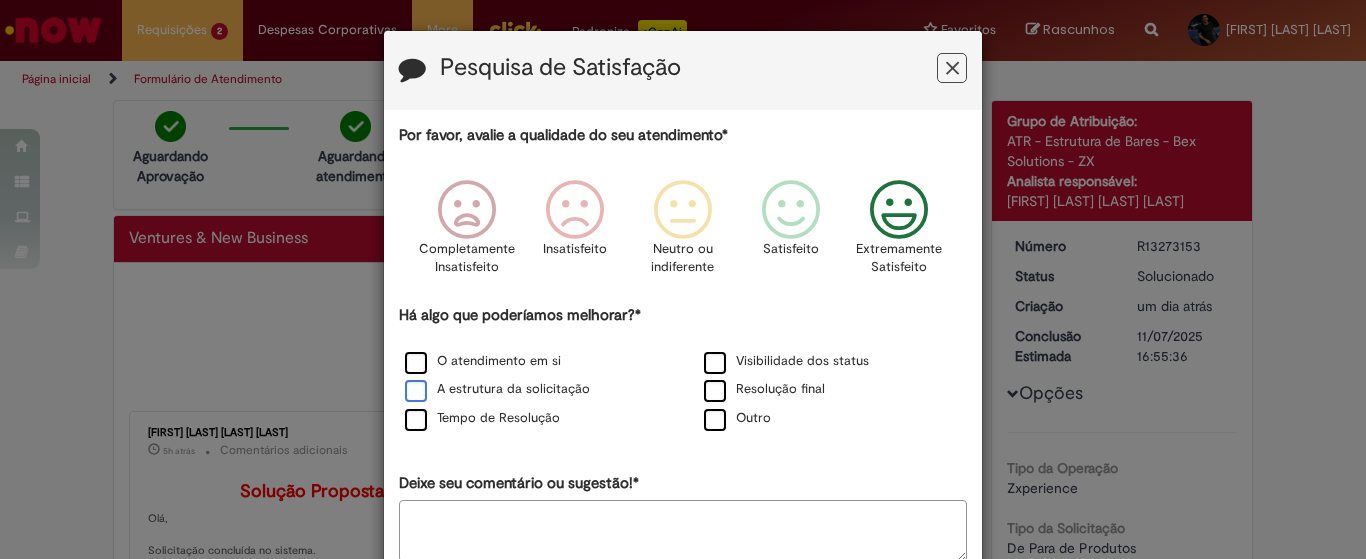 click on "A estrutura da solicitação" at bounding box center (497, 389) 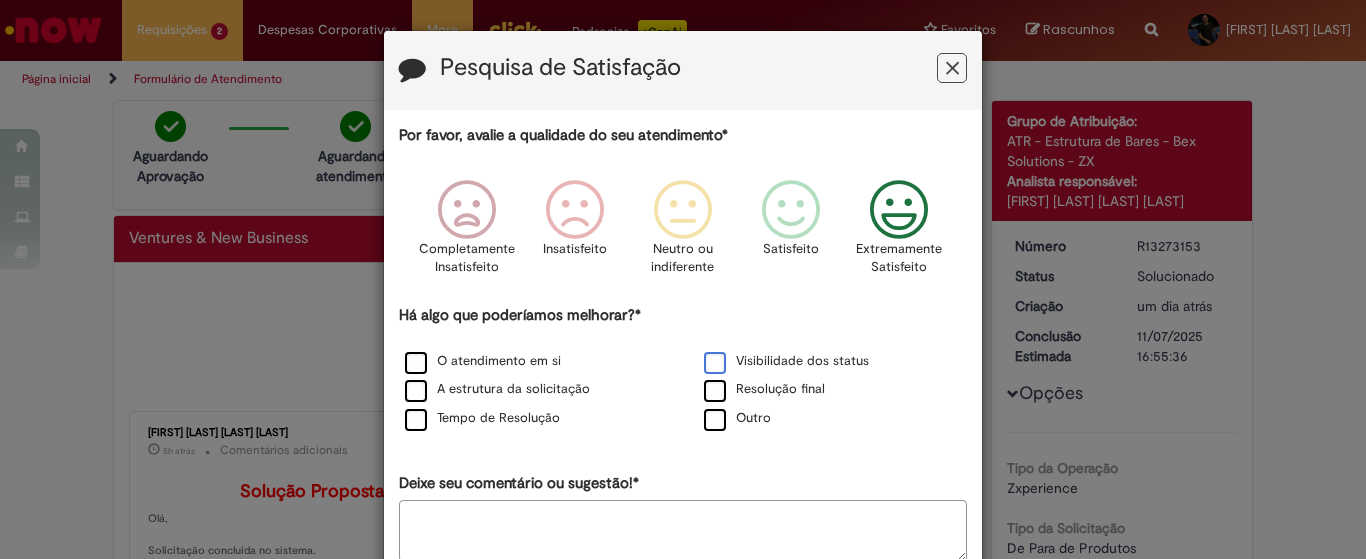 drag, startPoint x: 456, startPoint y: 412, endPoint x: 702, endPoint y: 371, distance: 249.39326 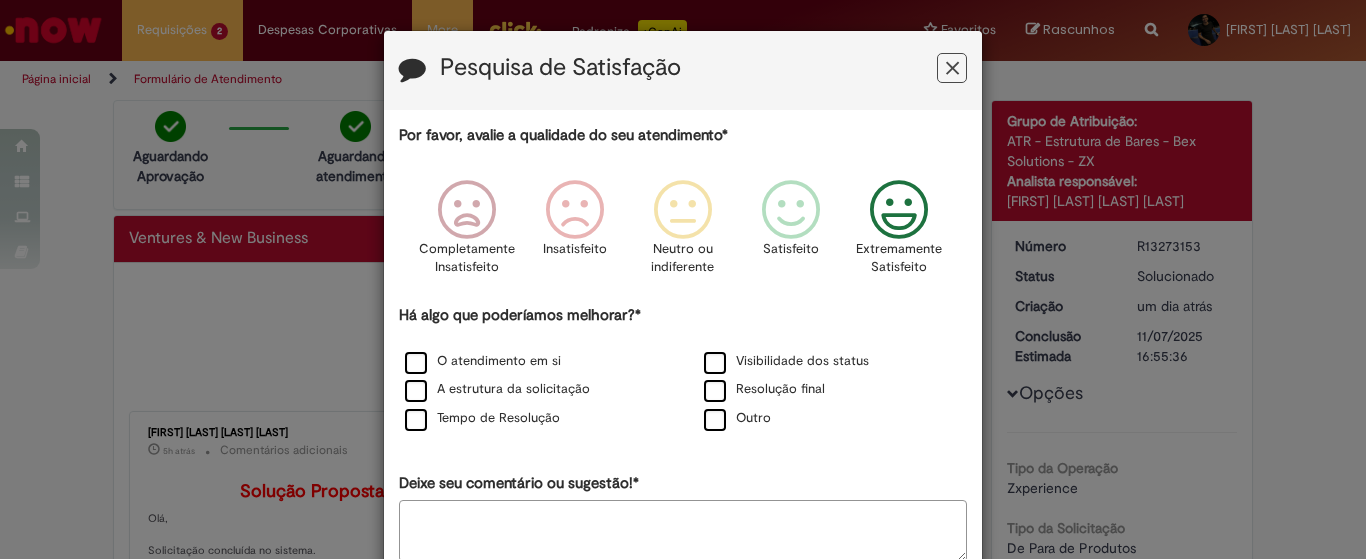 scroll, scrollTop: 114, scrollLeft: 0, axis: vertical 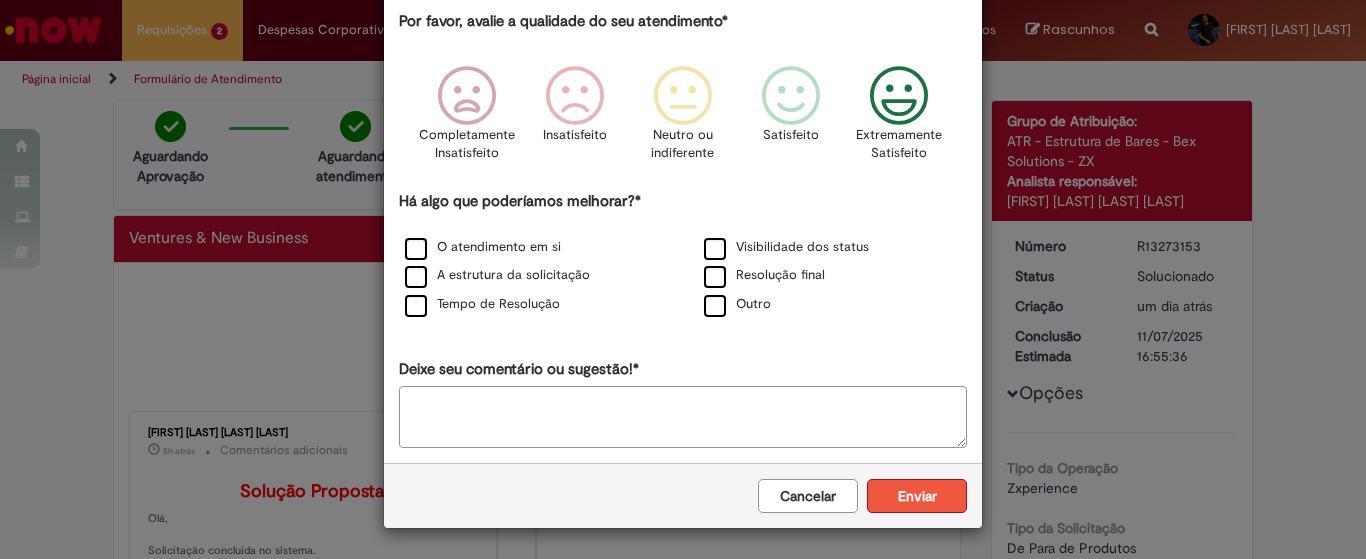 click on "Enviar" at bounding box center (917, 496) 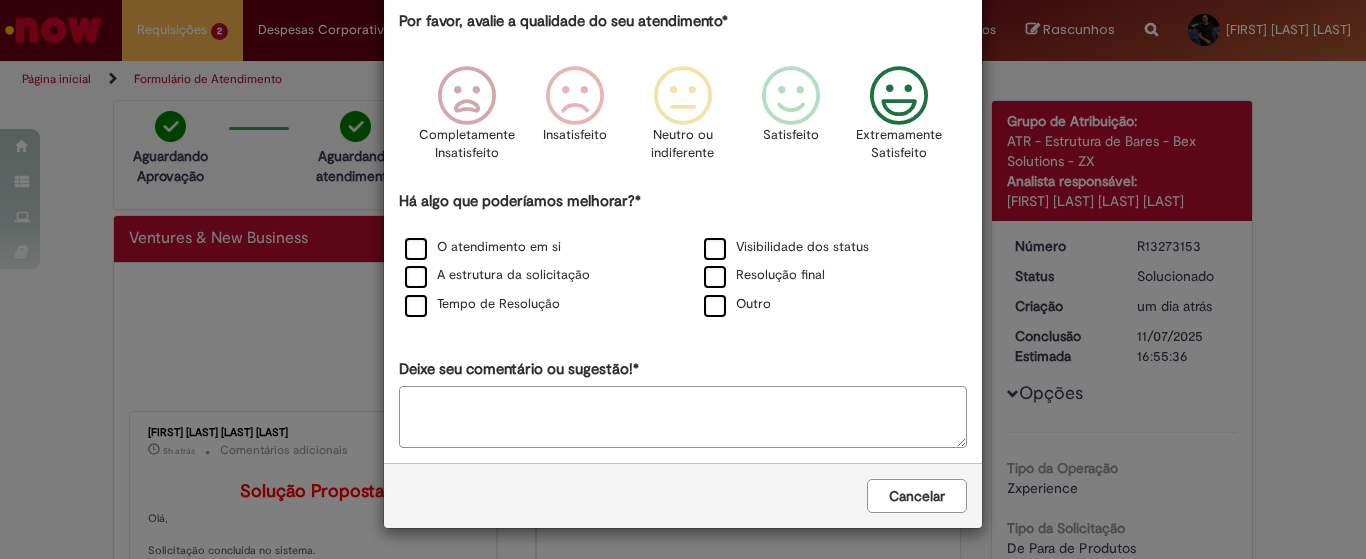 scroll, scrollTop: 0, scrollLeft: 0, axis: both 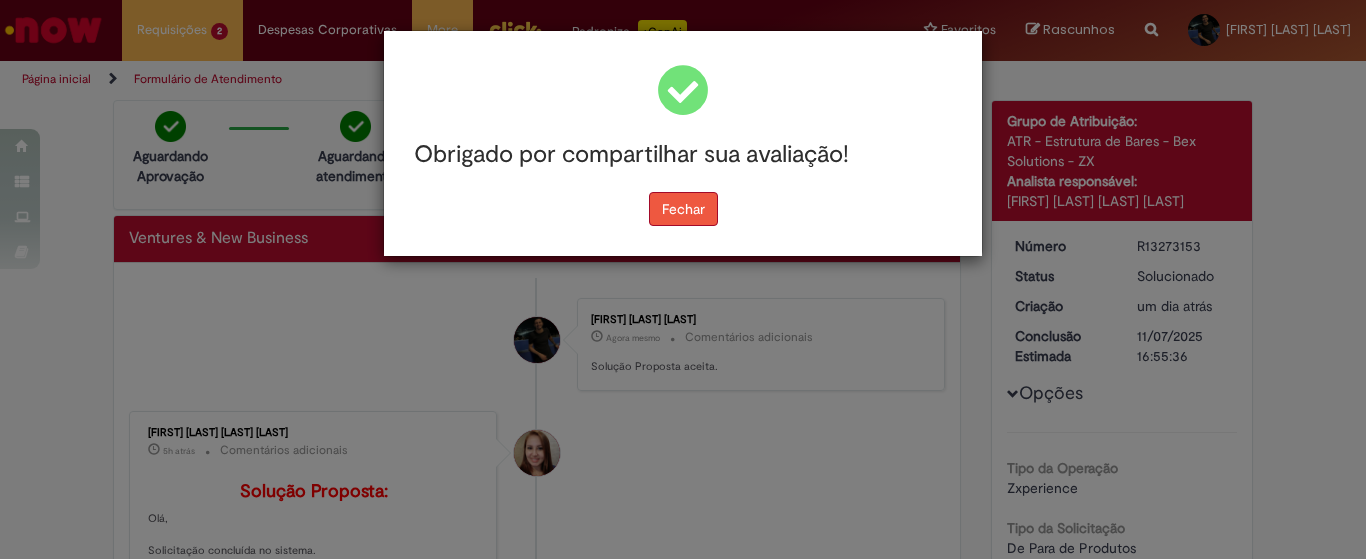 click on "Fechar" at bounding box center (683, 209) 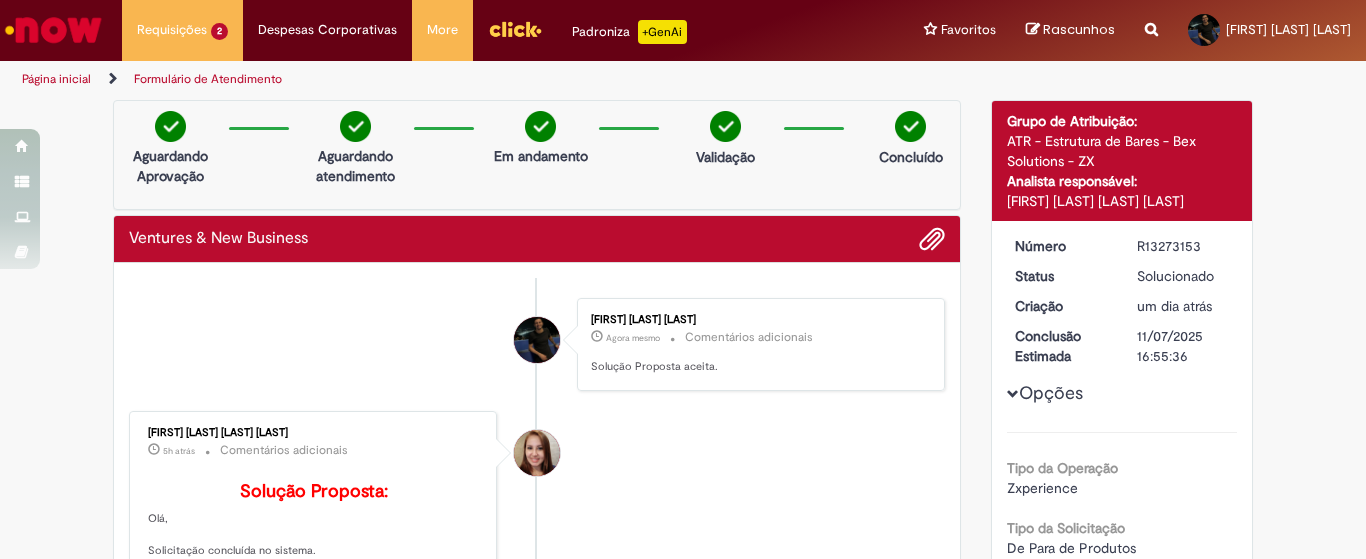click on "Página inicial" at bounding box center (56, 79) 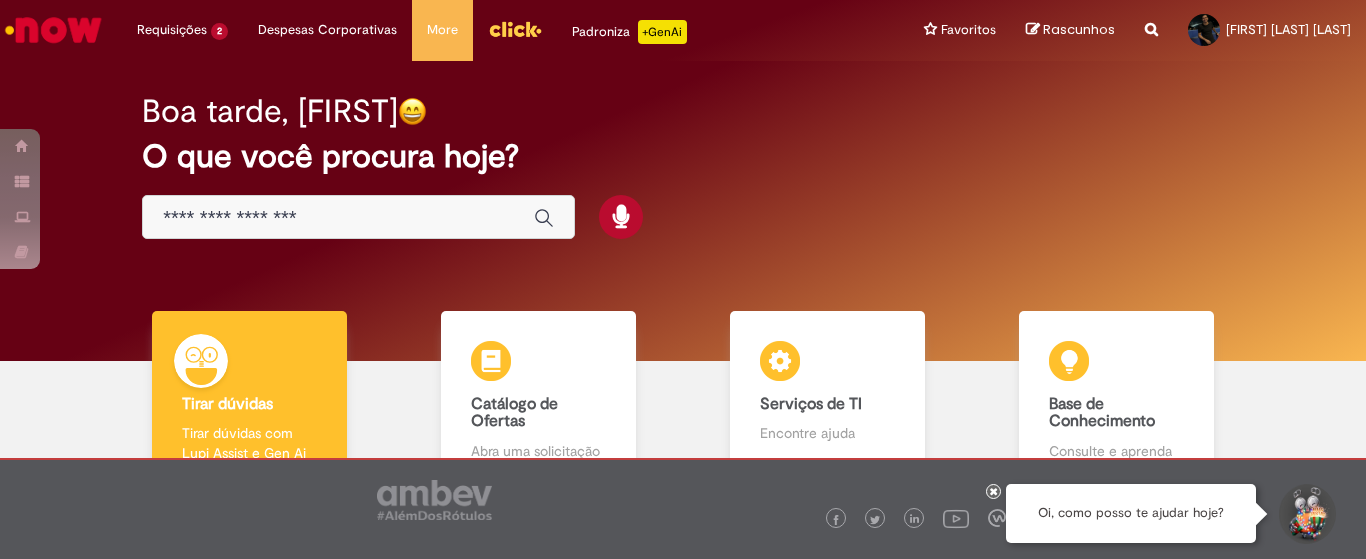 click at bounding box center [338, 218] 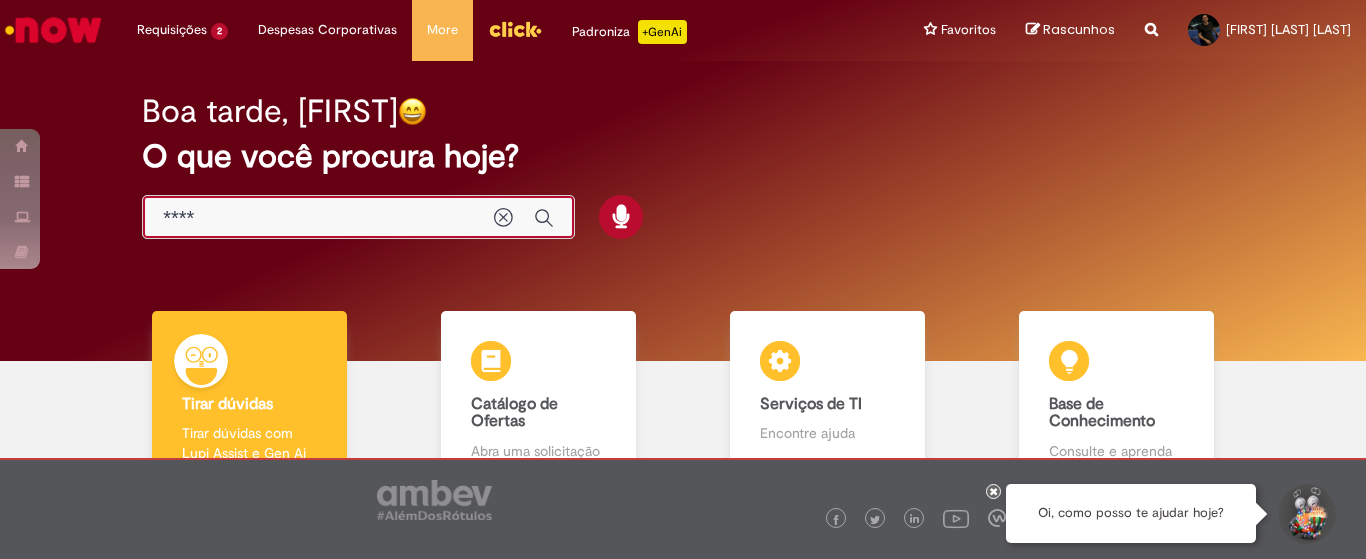 type on "*****" 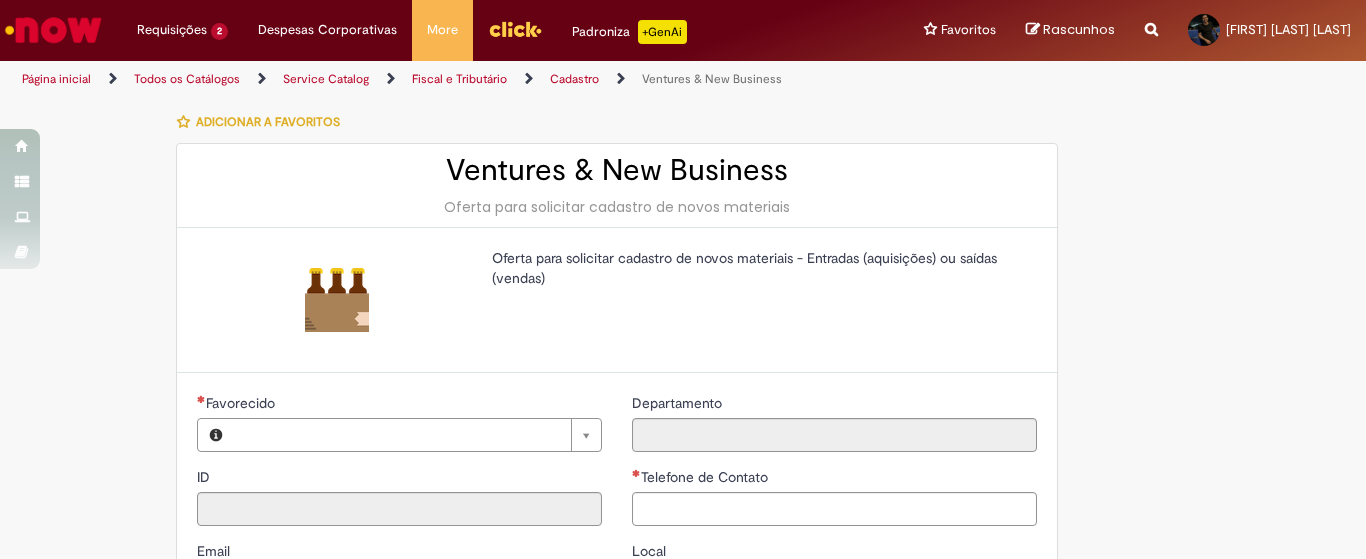 type on "********" 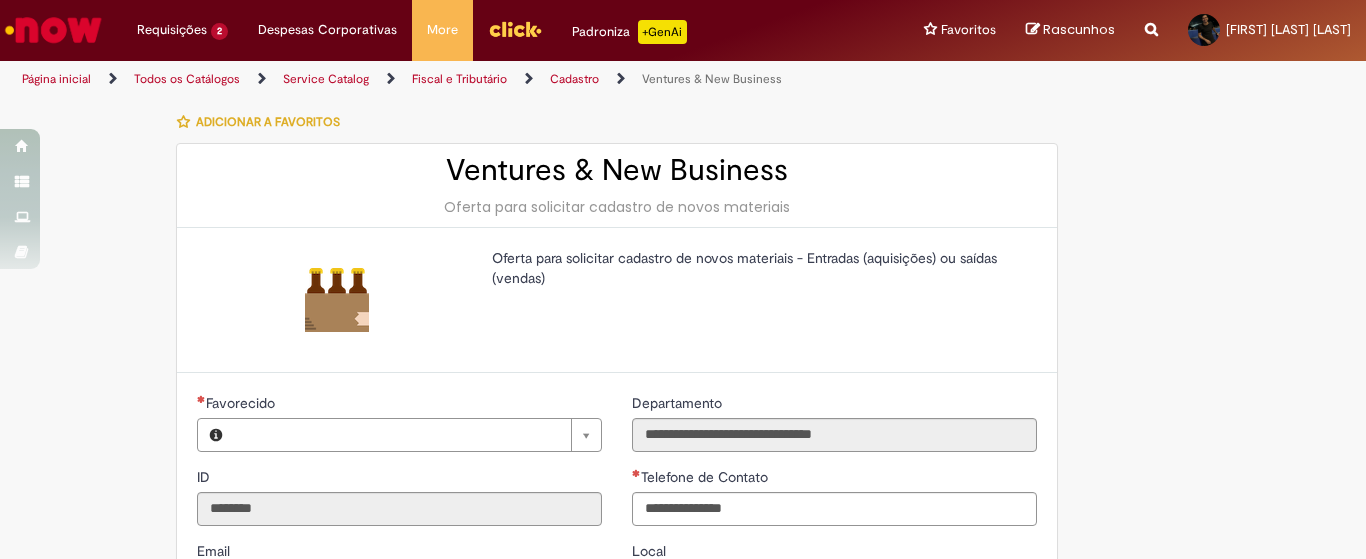 type on "**********" 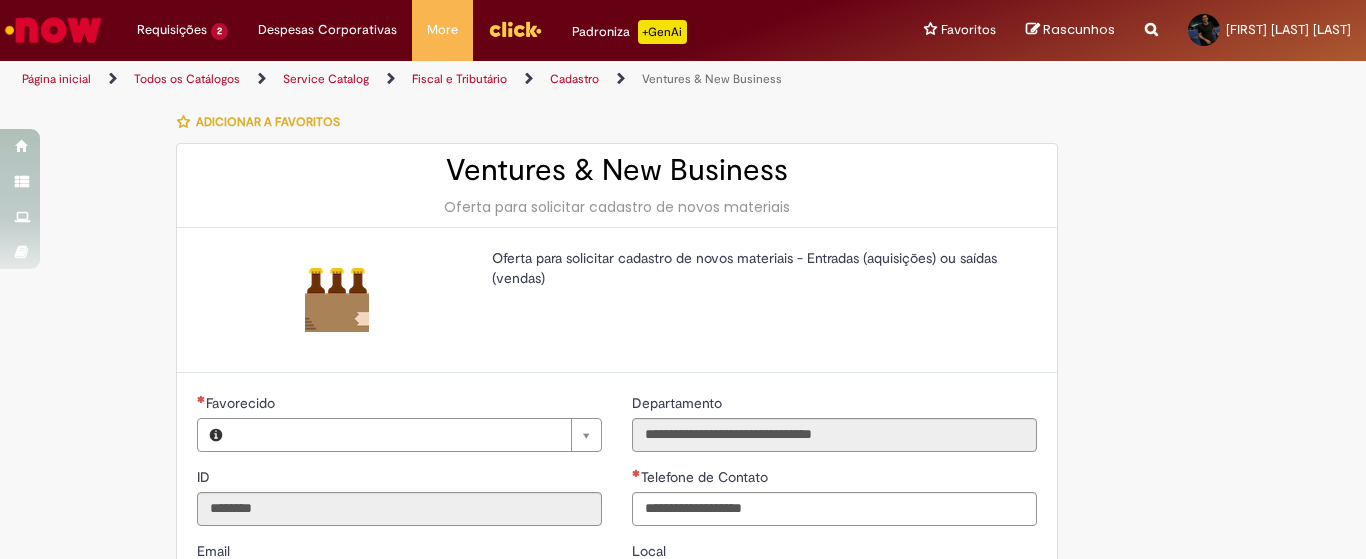 type on "**********" 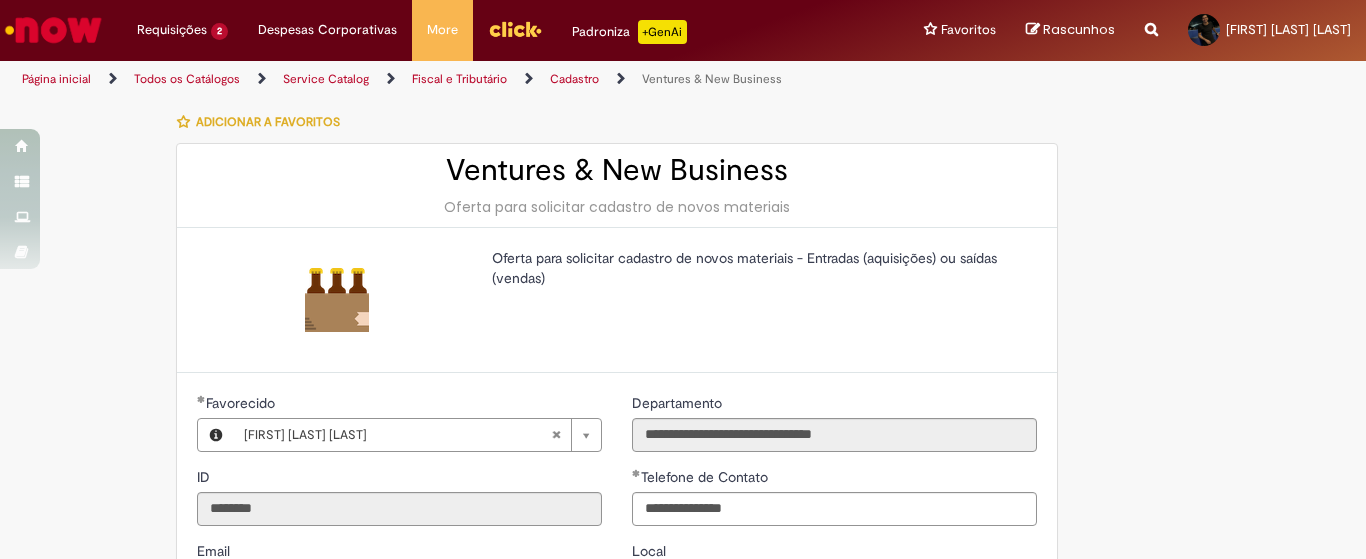type on "**********" 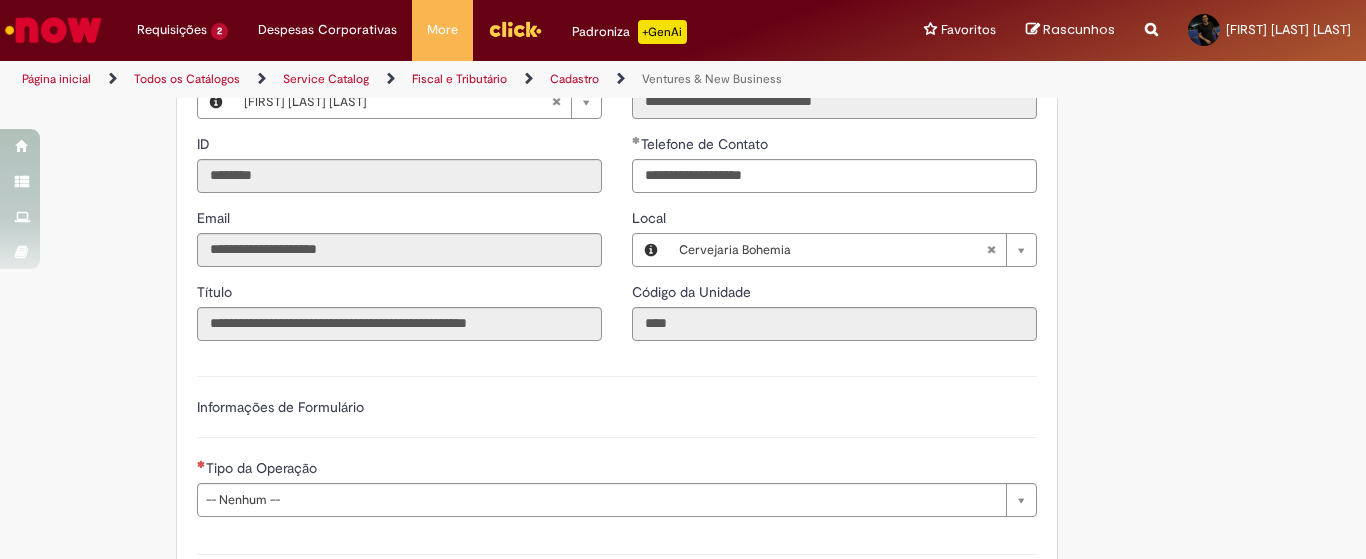 scroll, scrollTop: 417, scrollLeft: 0, axis: vertical 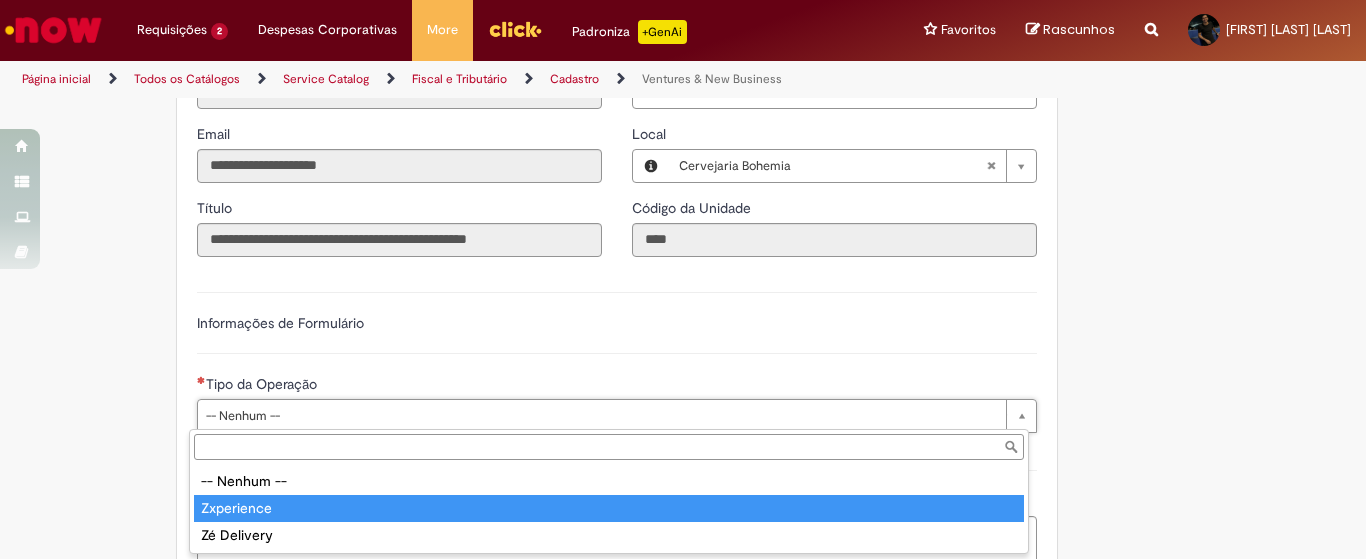 type on "**********" 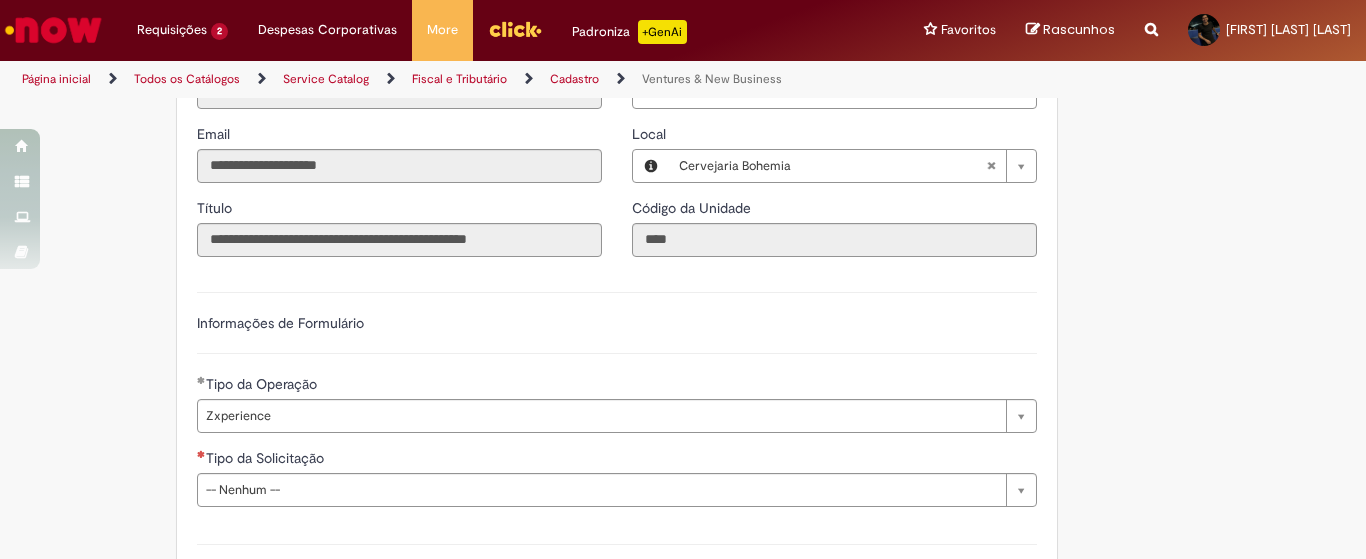 click on "**********" at bounding box center [585, 379] 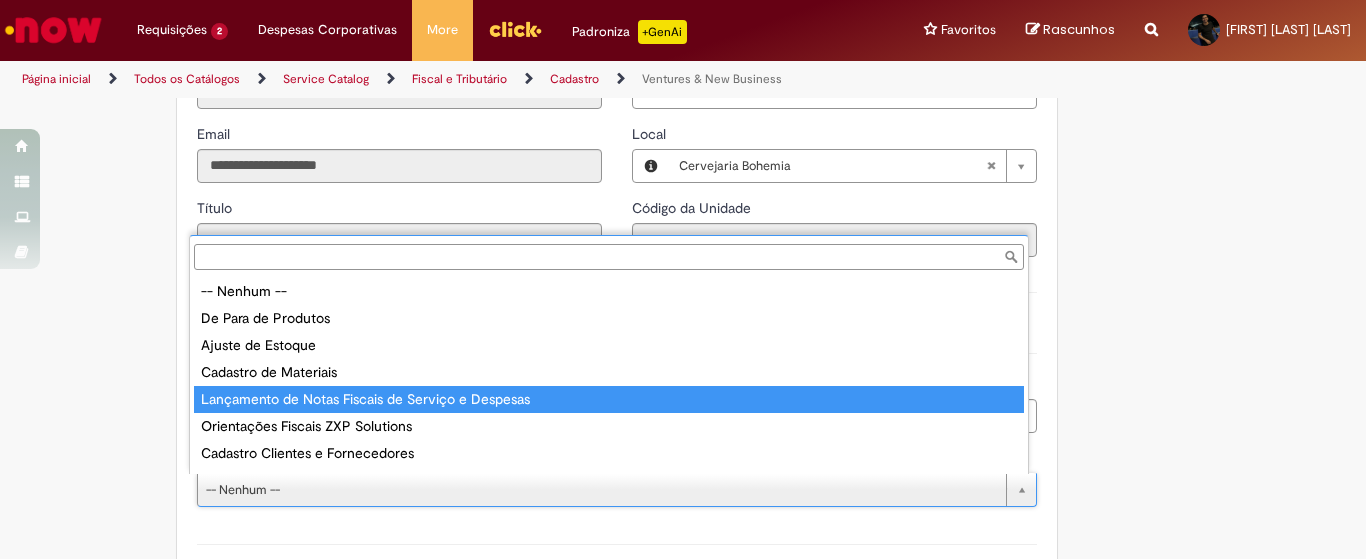 scroll, scrollTop: 16, scrollLeft: 0, axis: vertical 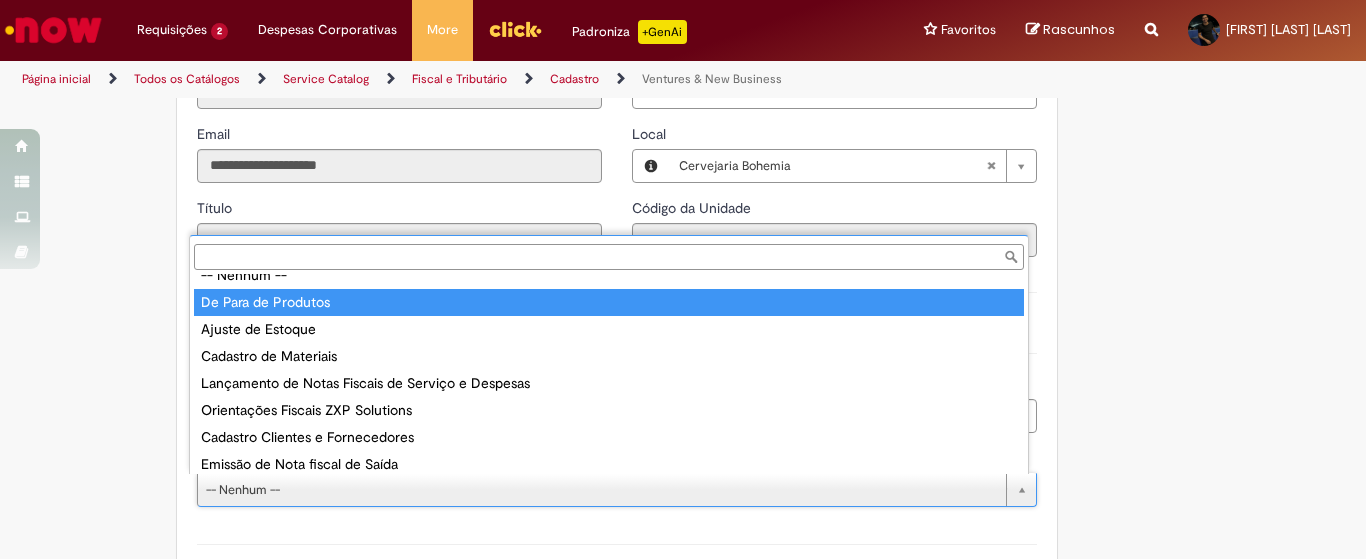 type on "**********" 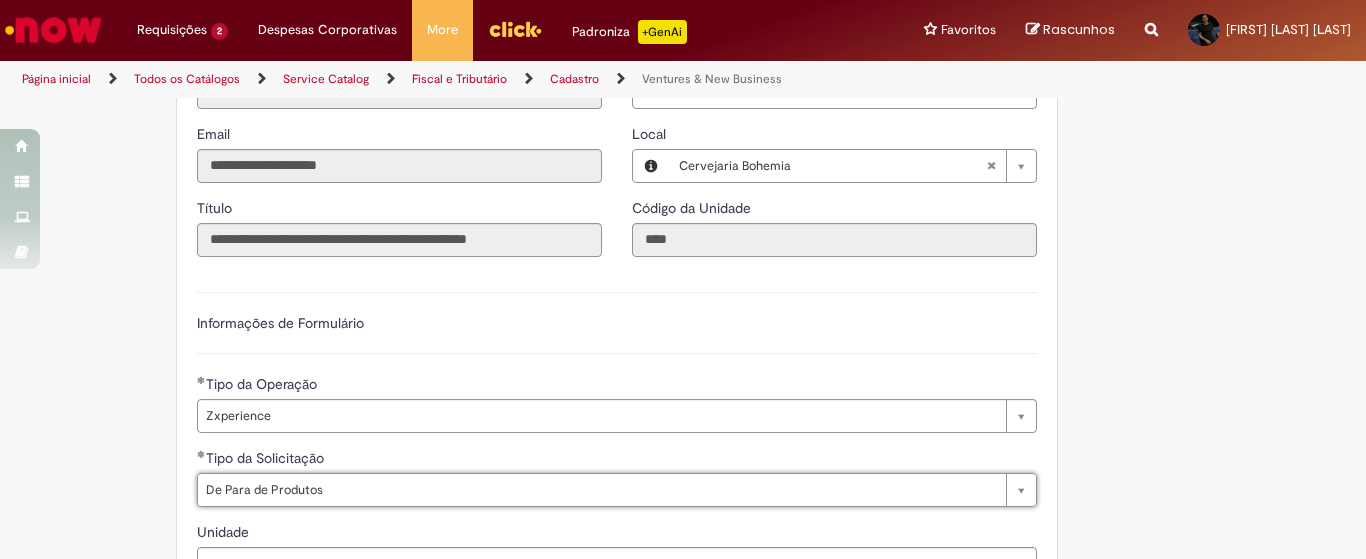 scroll, scrollTop: 667, scrollLeft: 0, axis: vertical 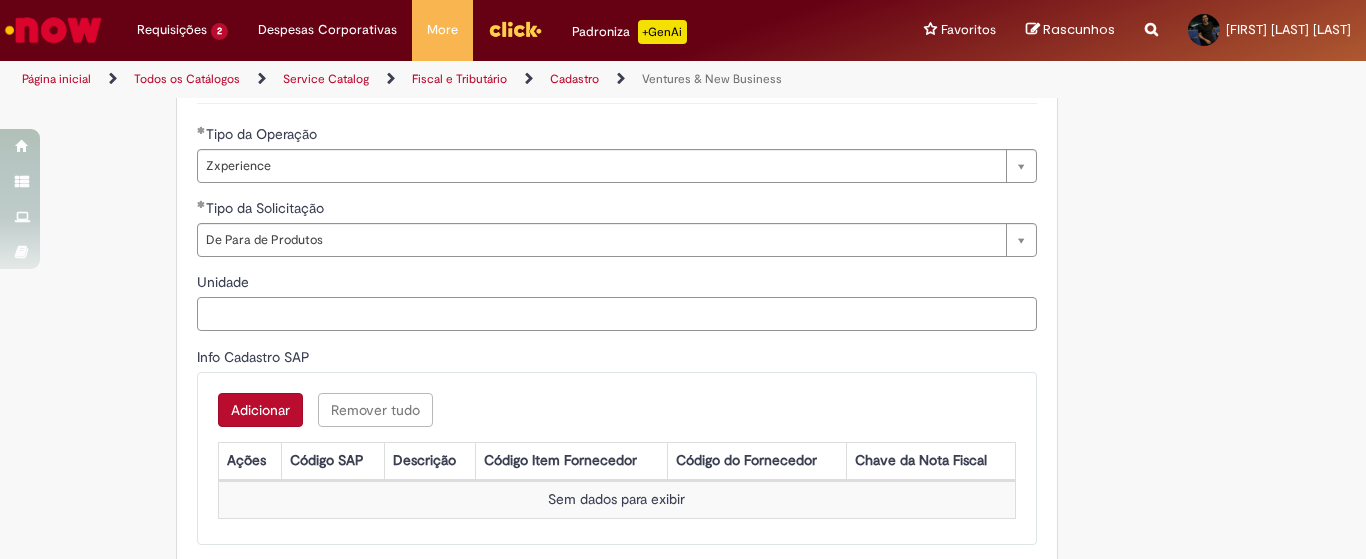 click on "Unidade" at bounding box center [617, 314] 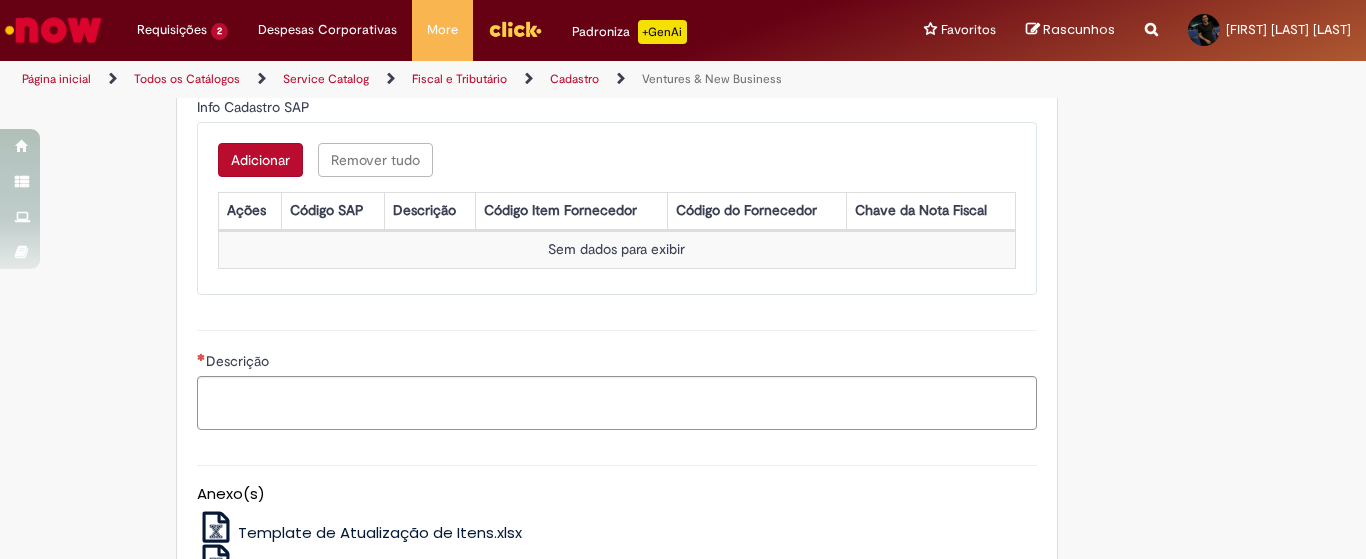 scroll, scrollTop: 1000, scrollLeft: 0, axis: vertical 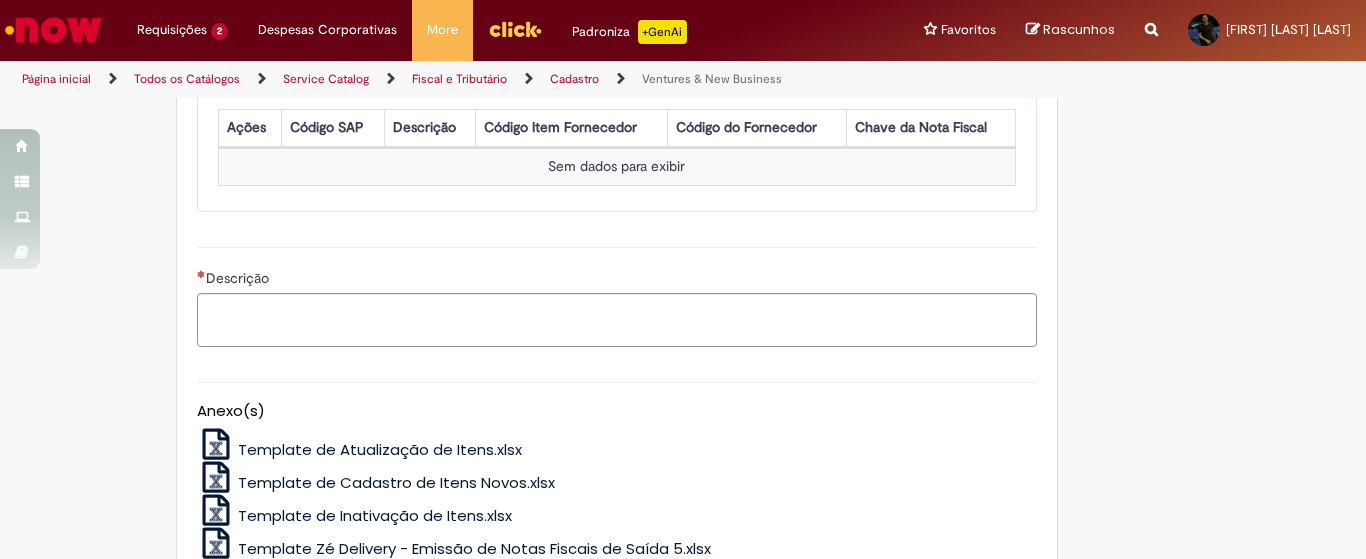 type on "*******" 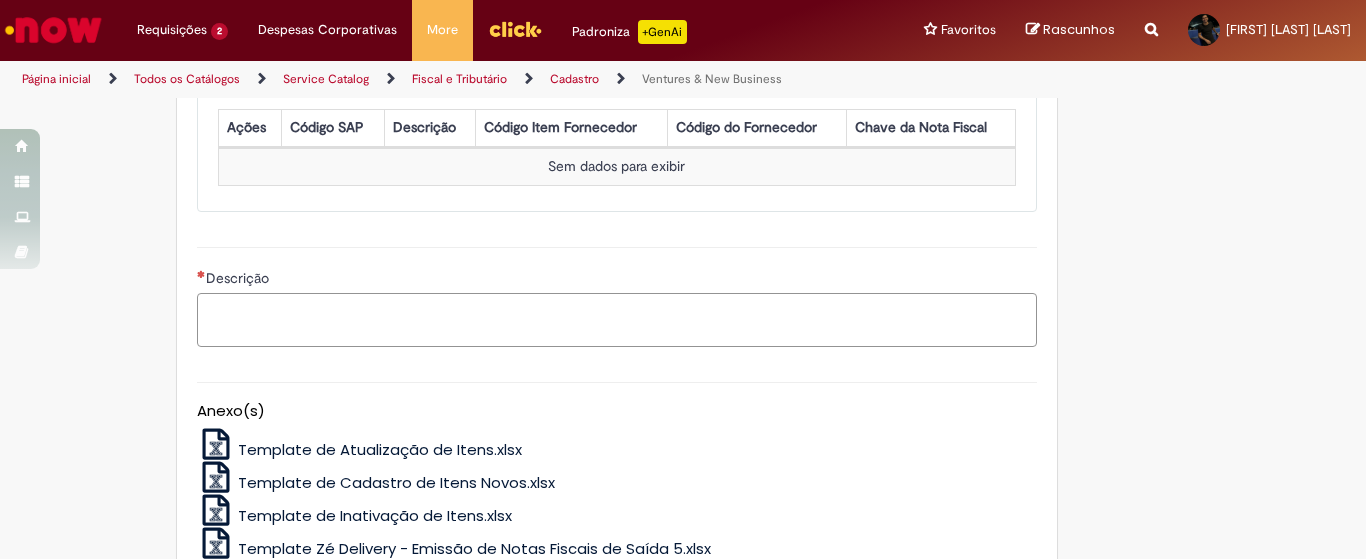 click on "Descrição" at bounding box center [617, 320] 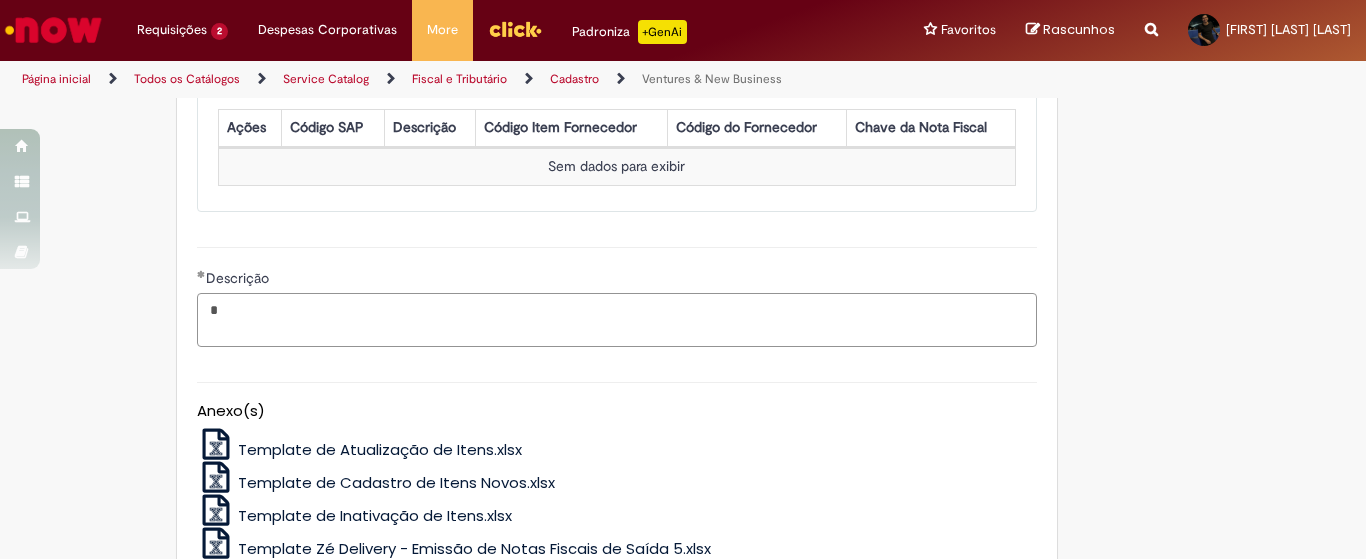 scroll, scrollTop: 1220, scrollLeft: 0, axis: vertical 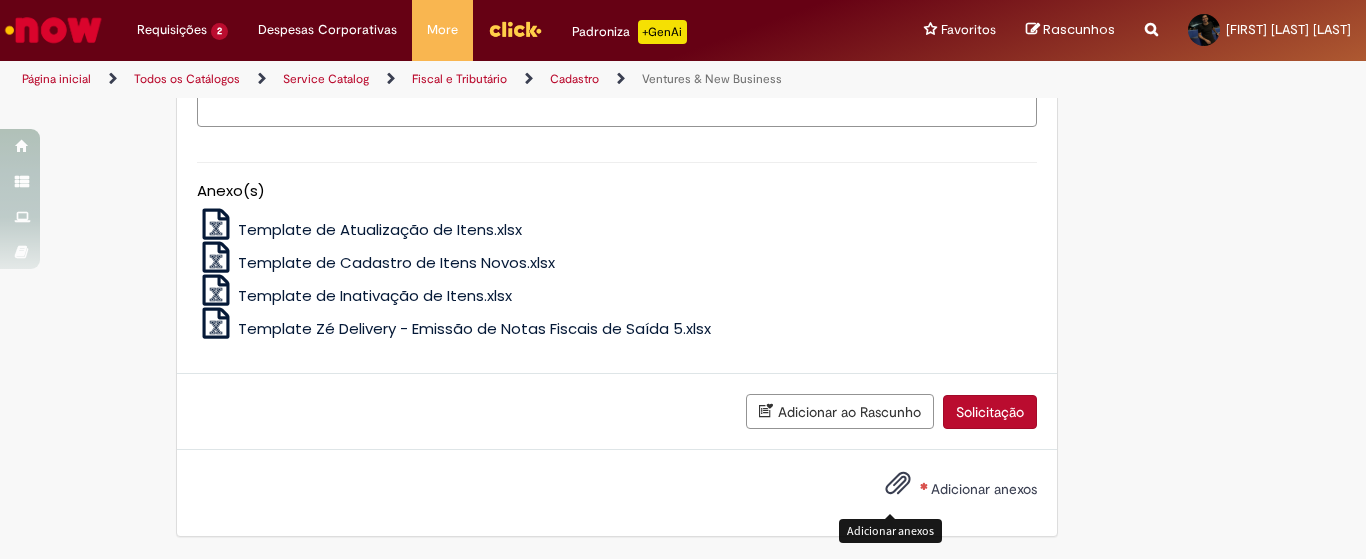 type on "*" 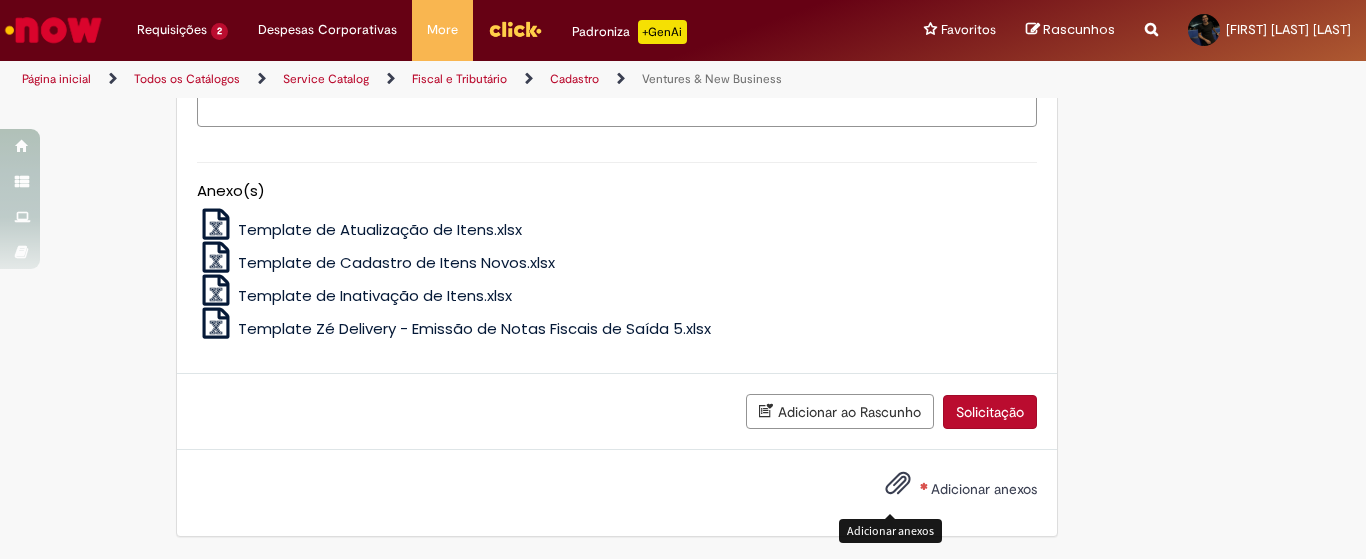 click at bounding box center [898, 484] 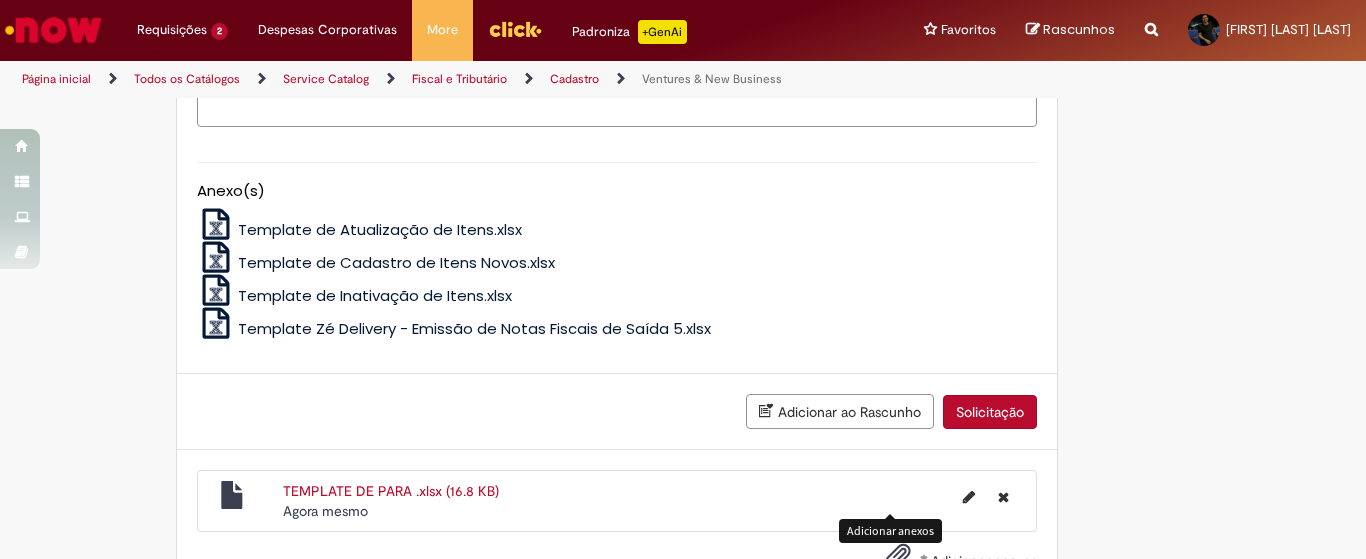 click on "Solicitação" at bounding box center (990, 412) 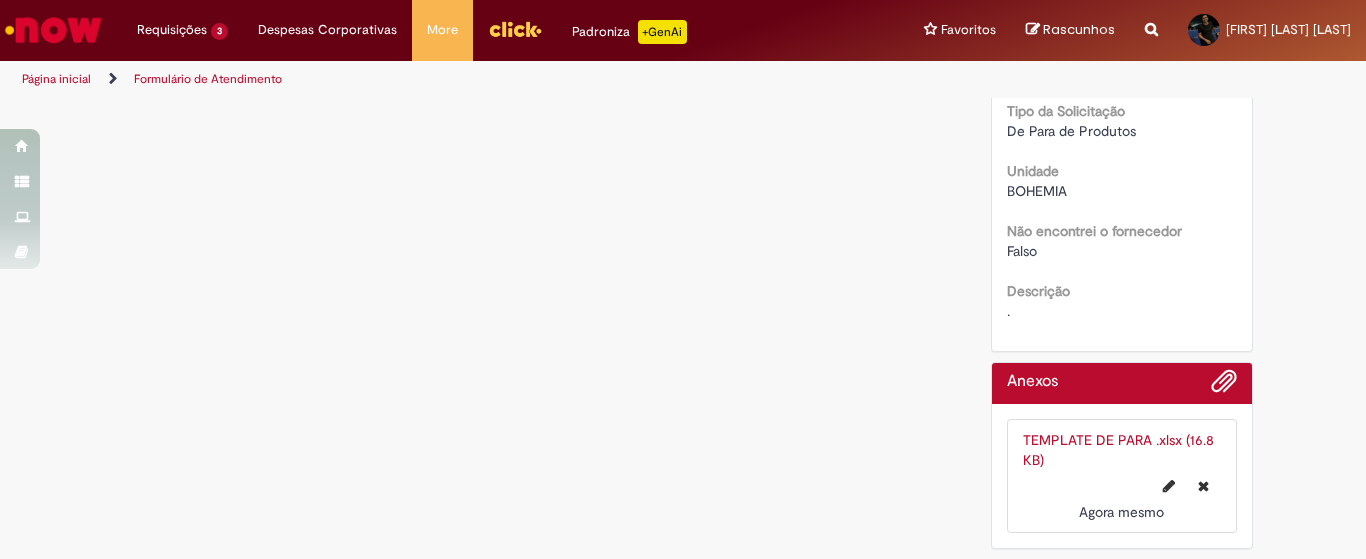 scroll, scrollTop: 0, scrollLeft: 0, axis: both 